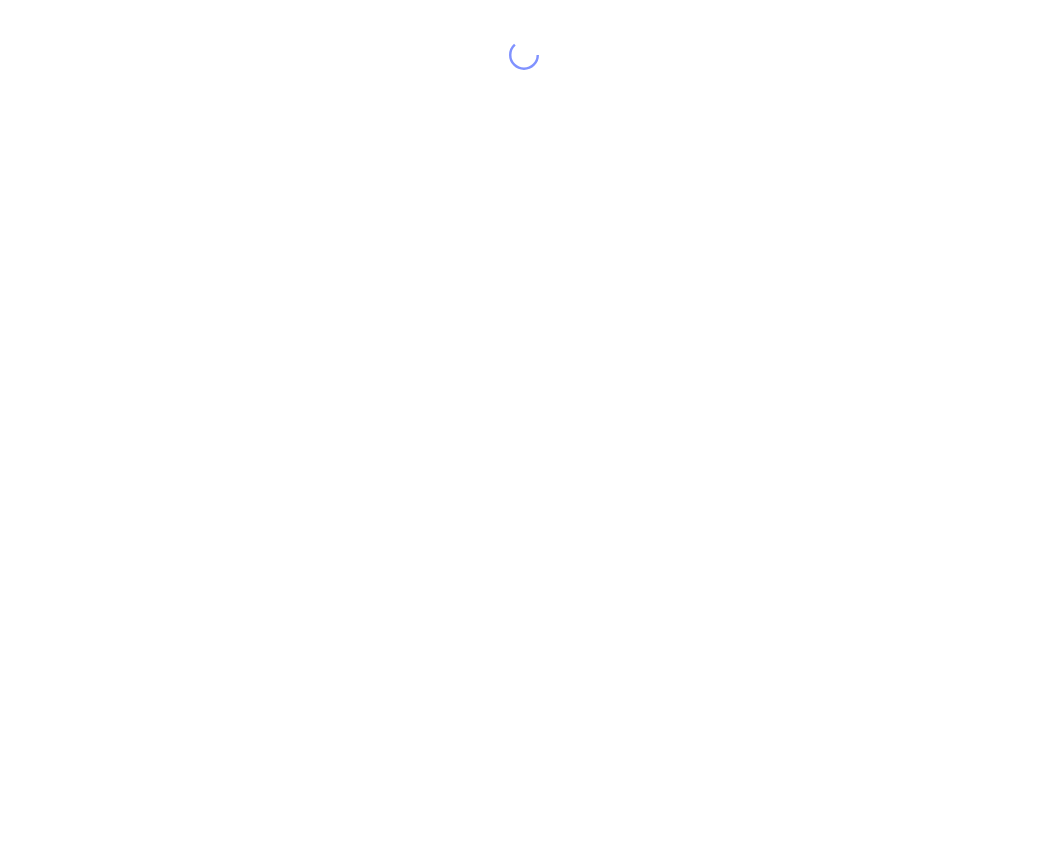 scroll, scrollTop: 0, scrollLeft: 0, axis: both 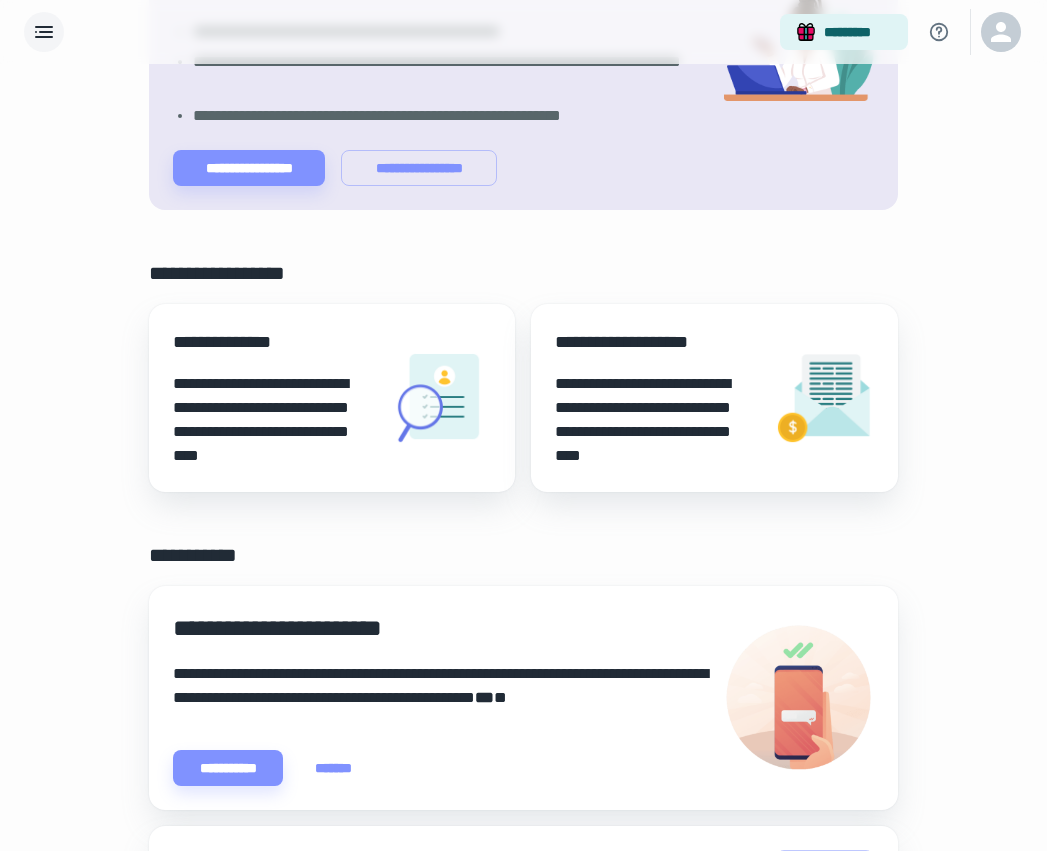 click 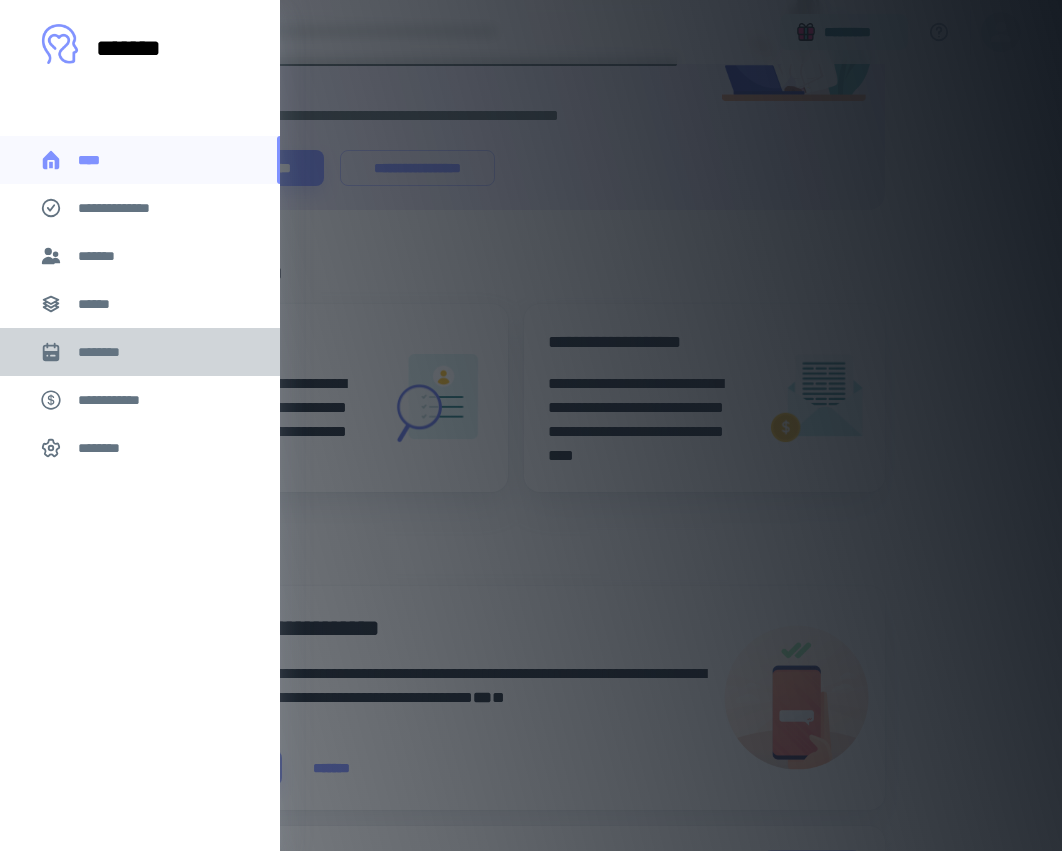 click on "********" at bounding box center (107, 352) 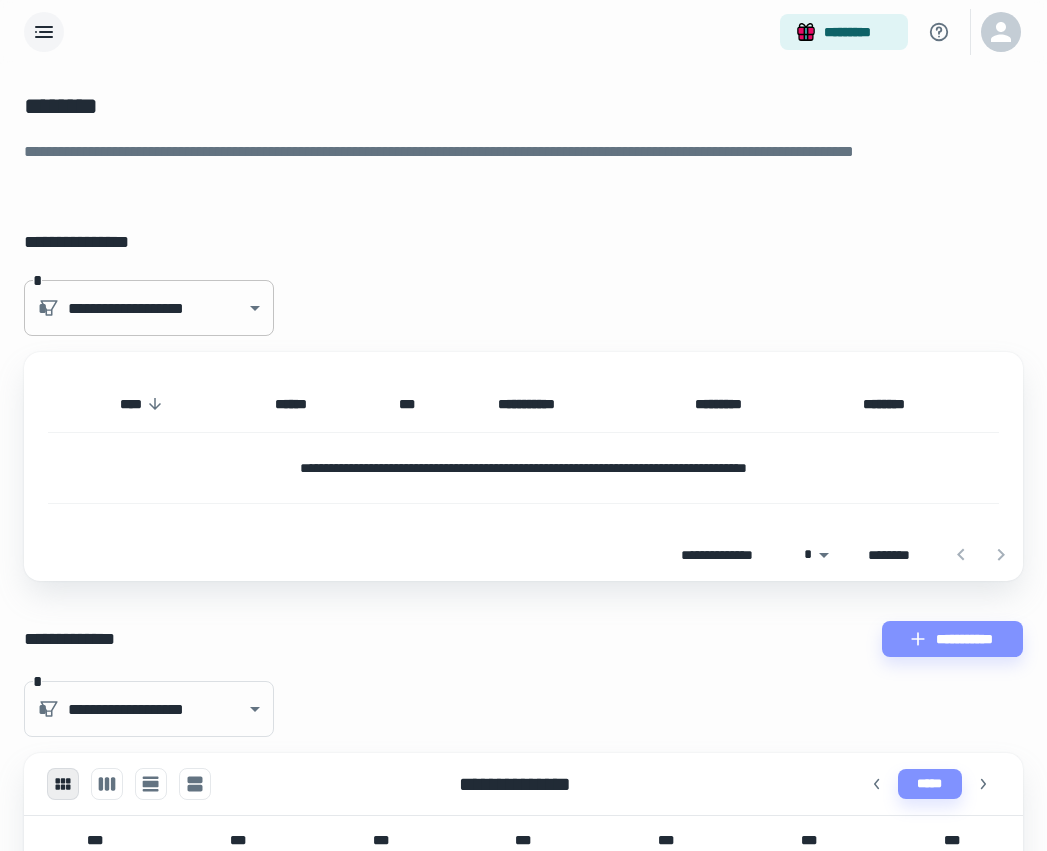scroll, scrollTop: 0, scrollLeft: 0, axis: both 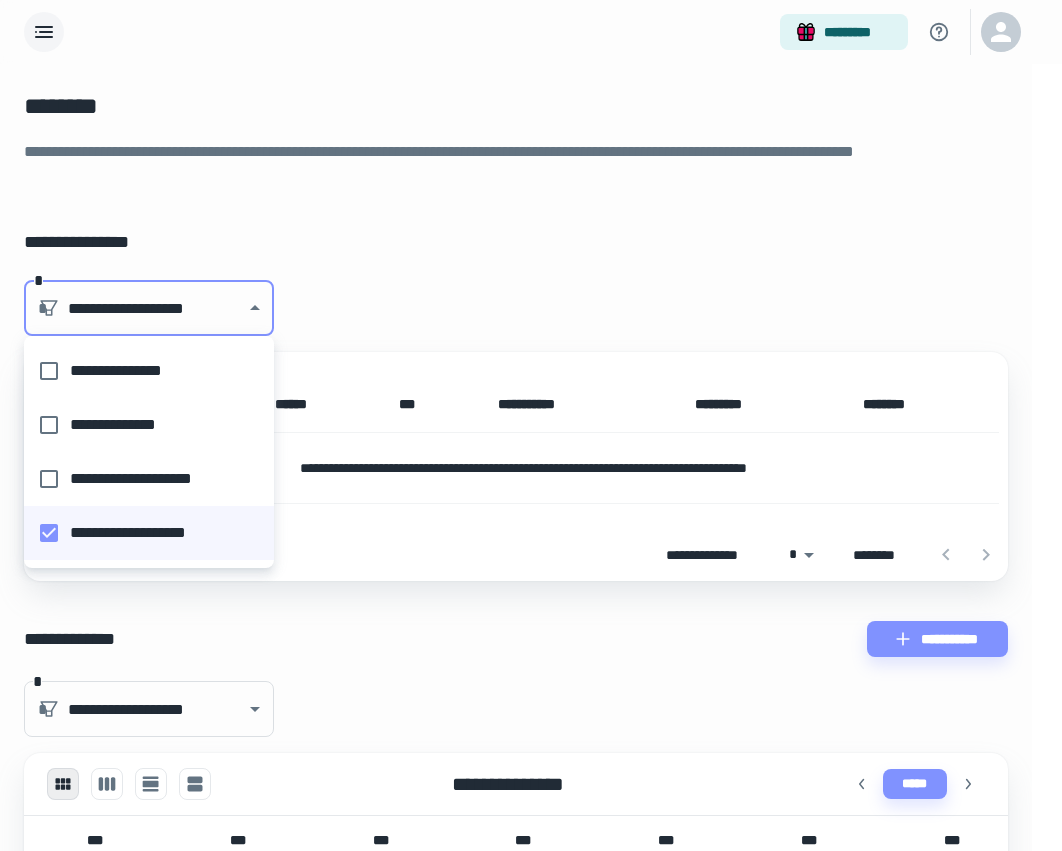 click at bounding box center (531, 425) 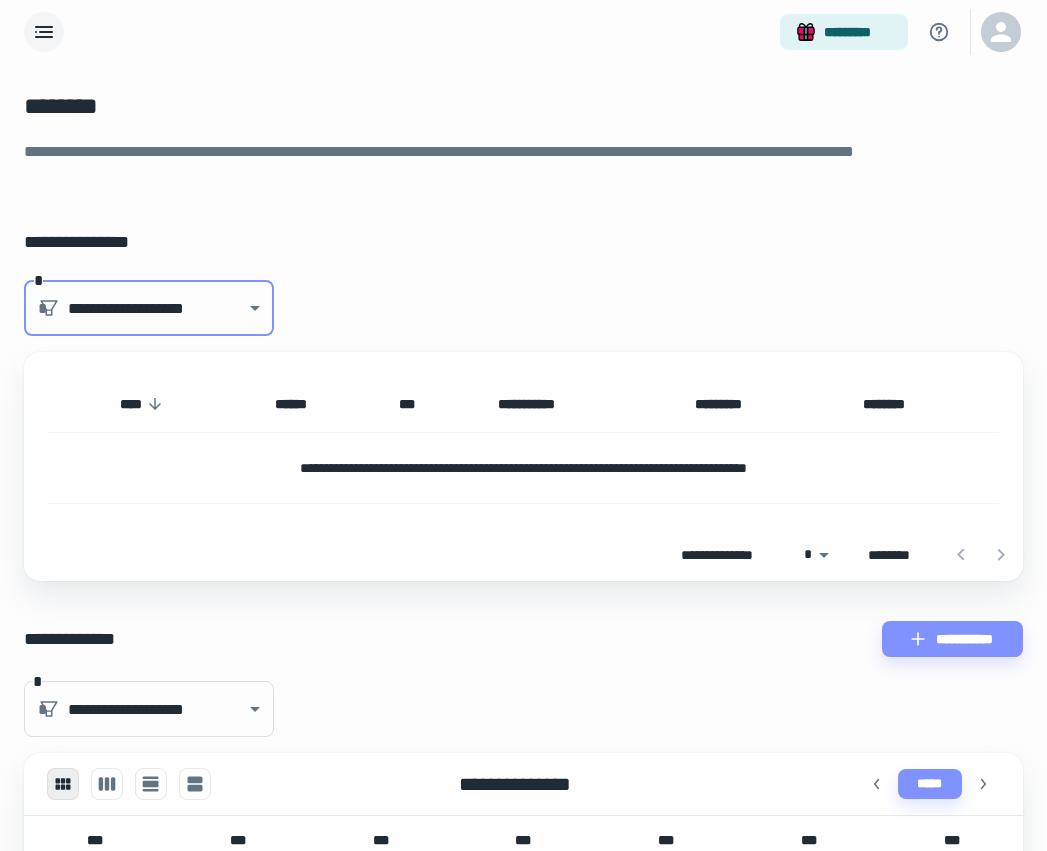click 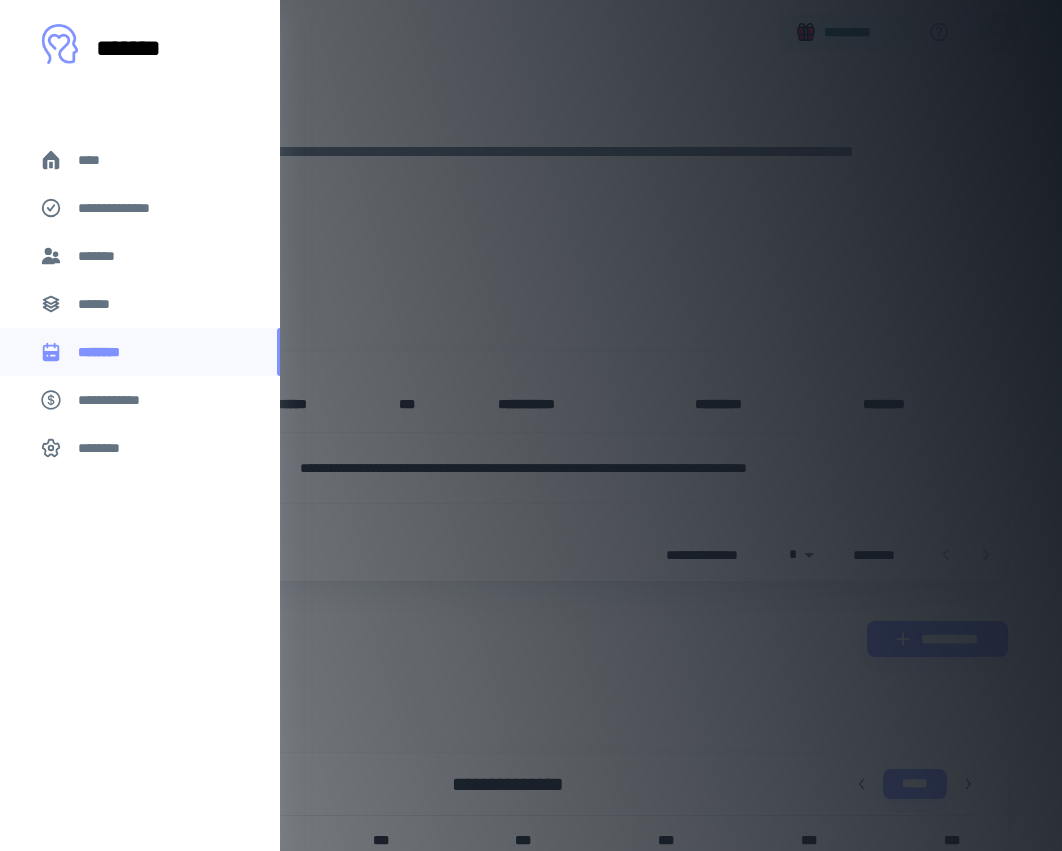 click on "****" at bounding box center (97, 160) 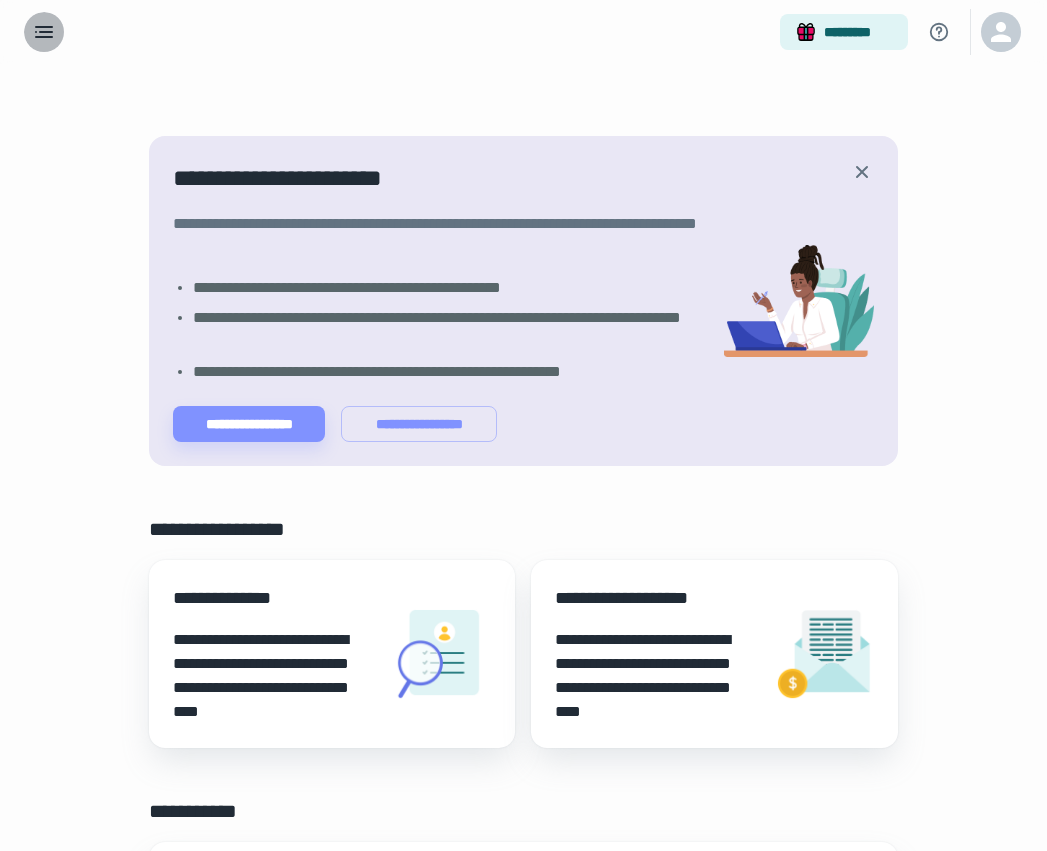 click 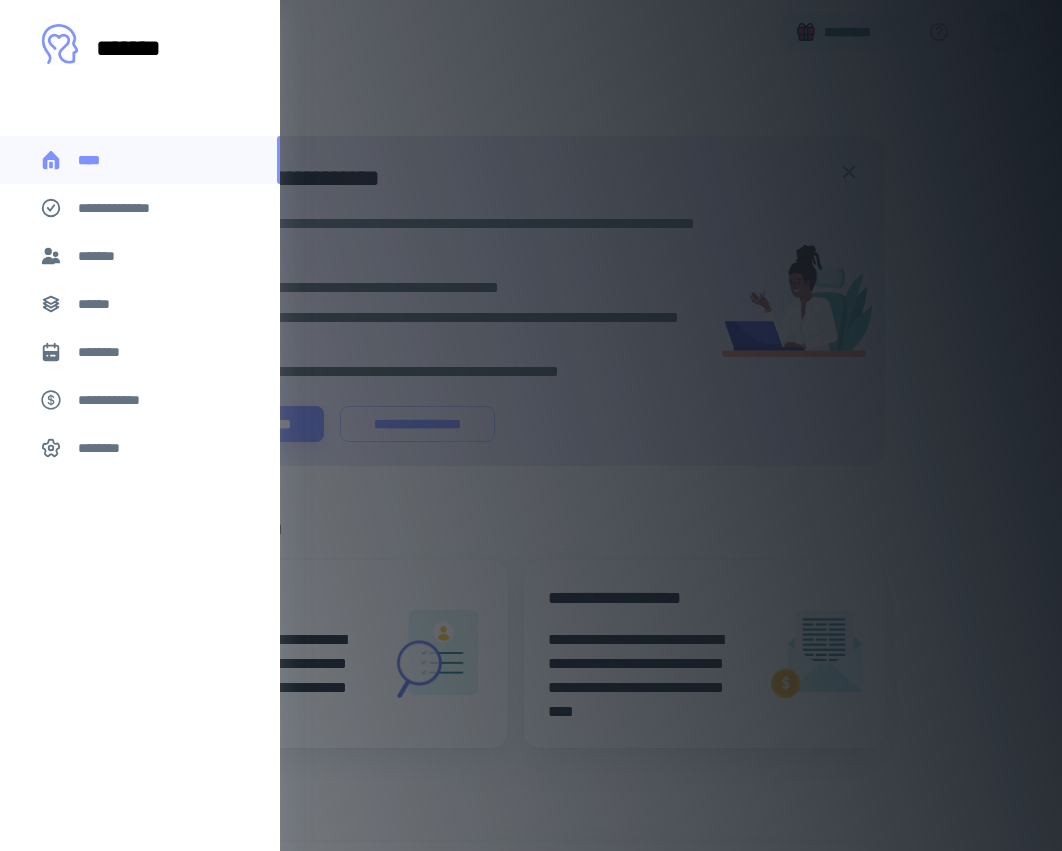 click on "**********" at bounding box center (127, 208) 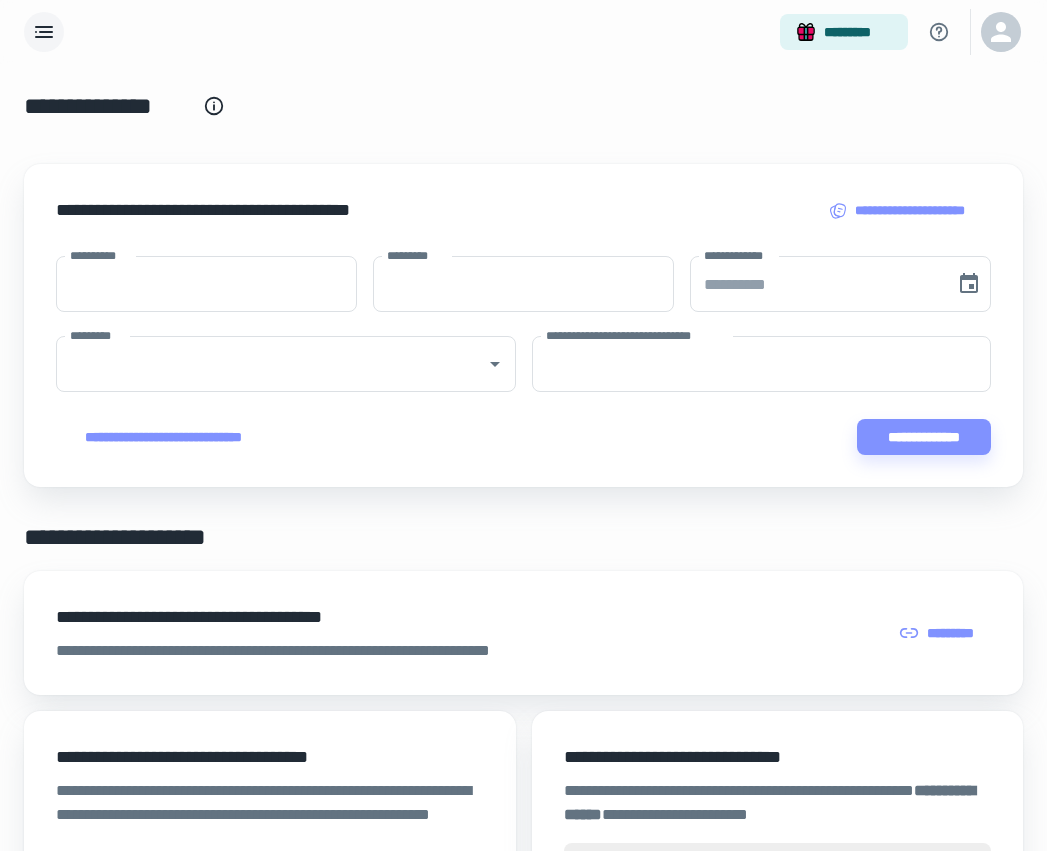 scroll, scrollTop: 0, scrollLeft: 0, axis: both 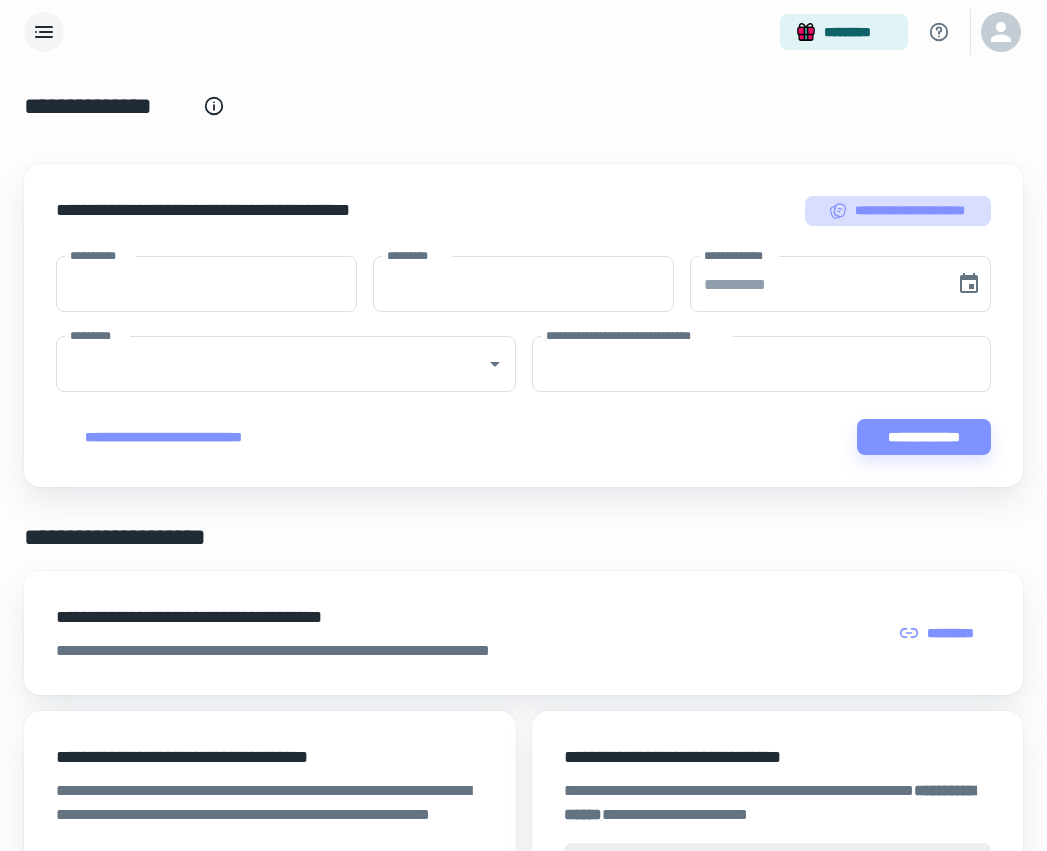 click on "**********" at bounding box center (898, 211) 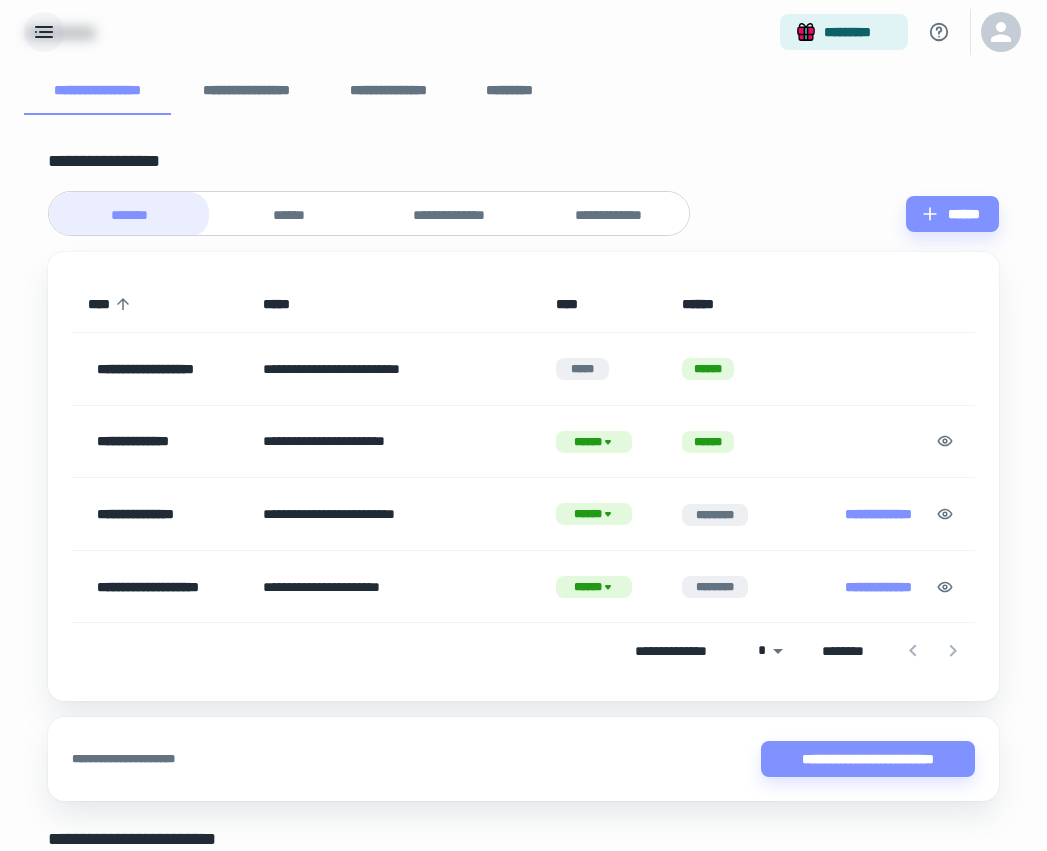 scroll, scrollTop: 74, scrollLeft: 0, axis: vertical 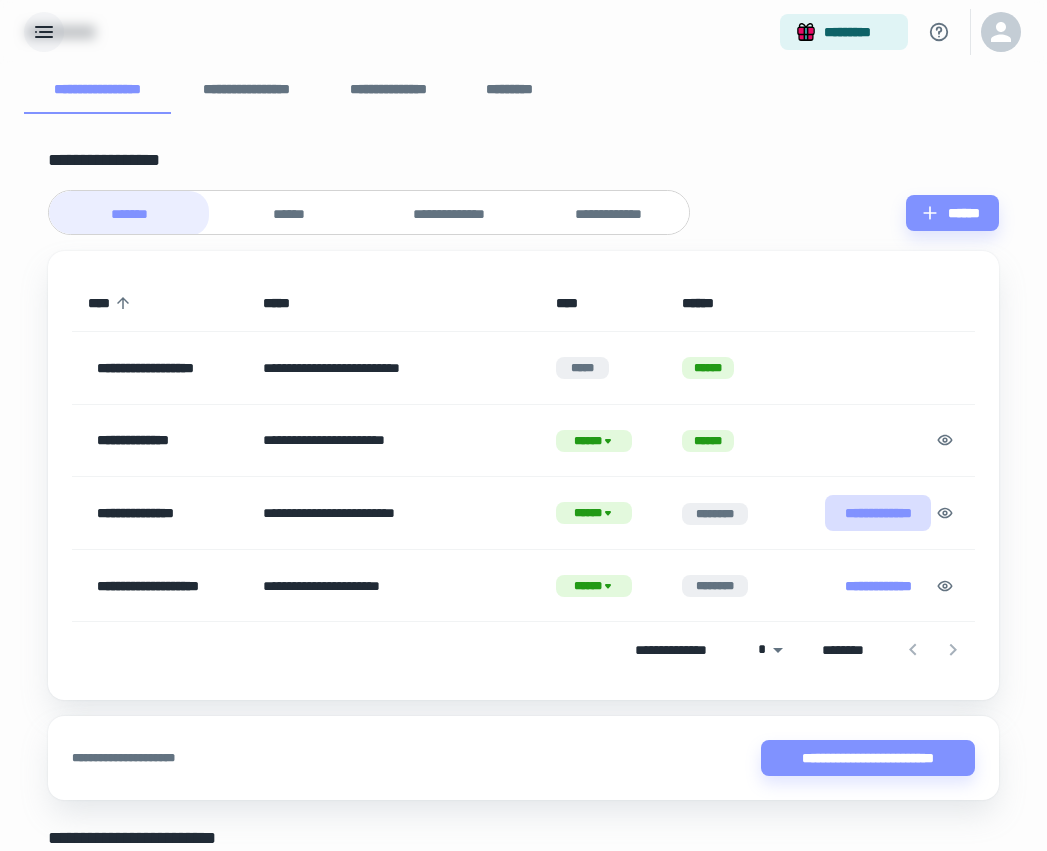 click on "**********" at bounding box center (878, 513) 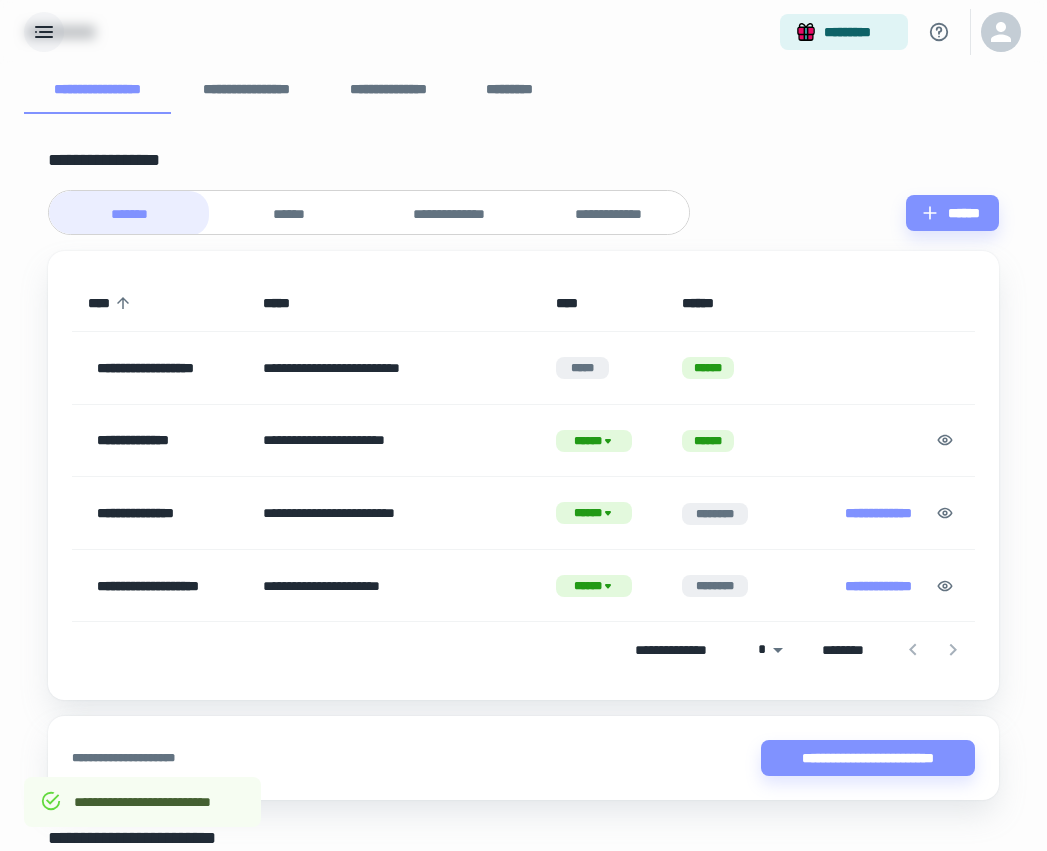 click on "**********" at bounding box center (878, 586) 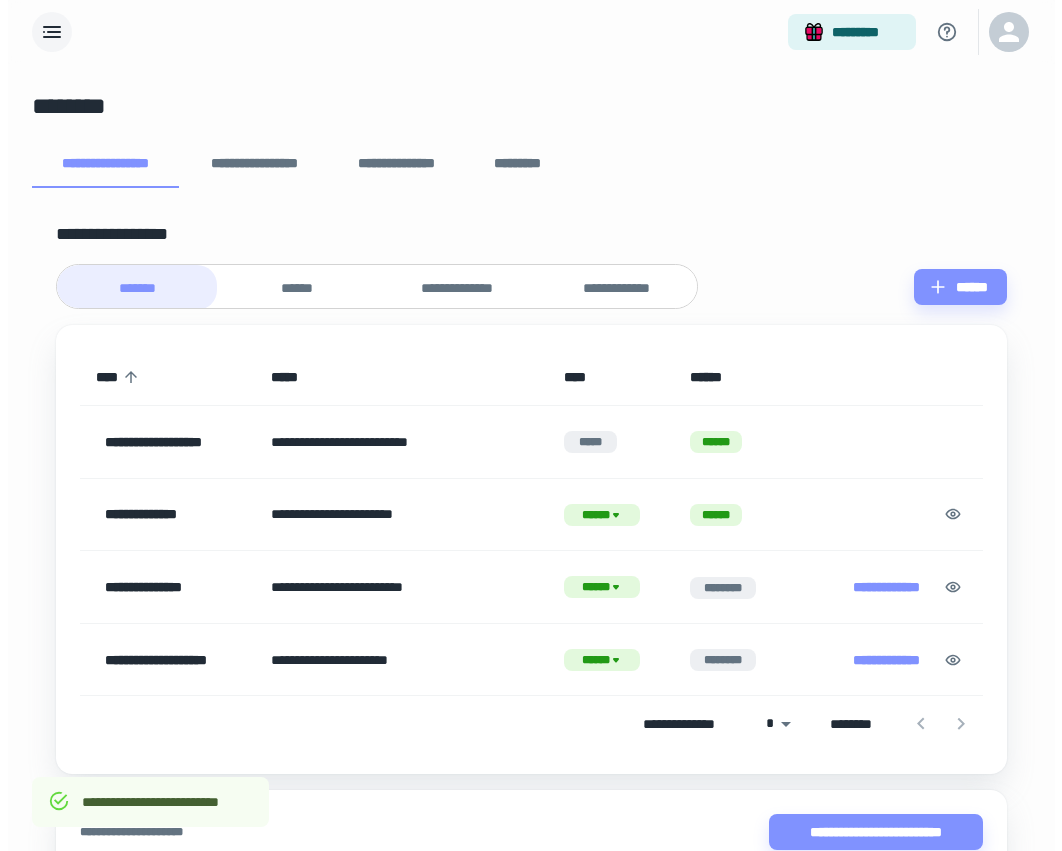 scroll, scrollTop: 0, scrollLeft: 0, axis: both 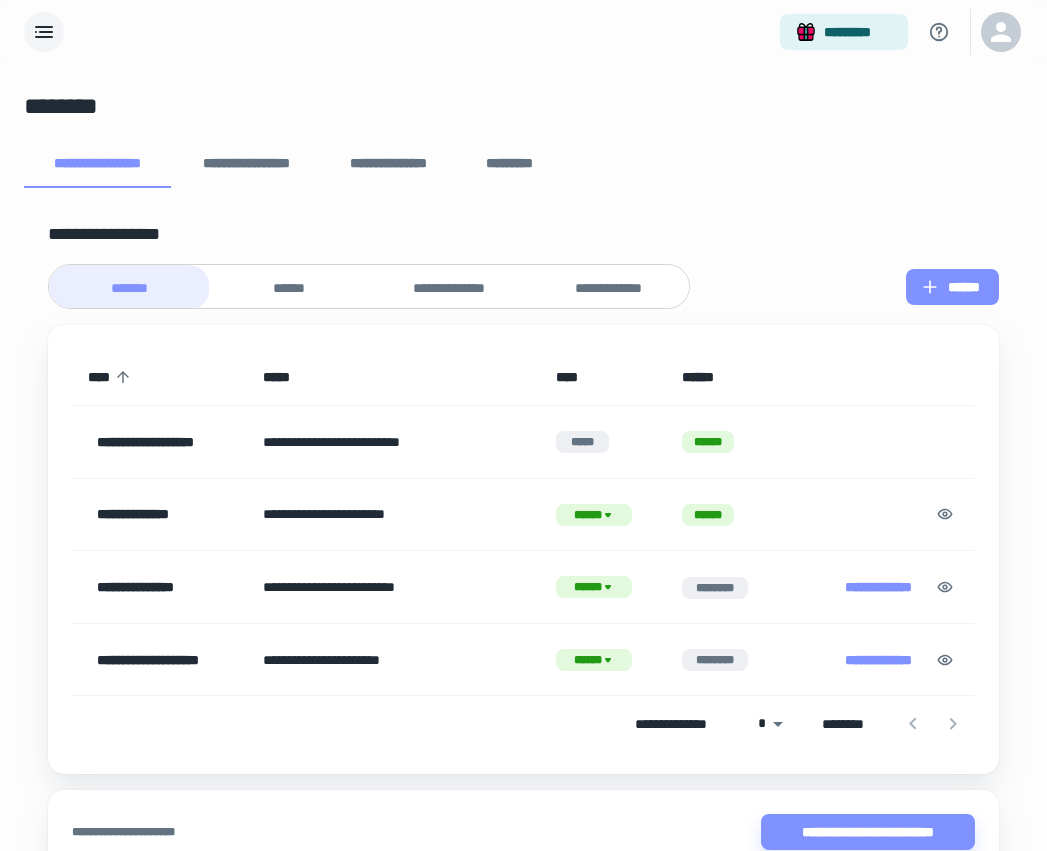 click on "******" at bounding box center [952, 287] 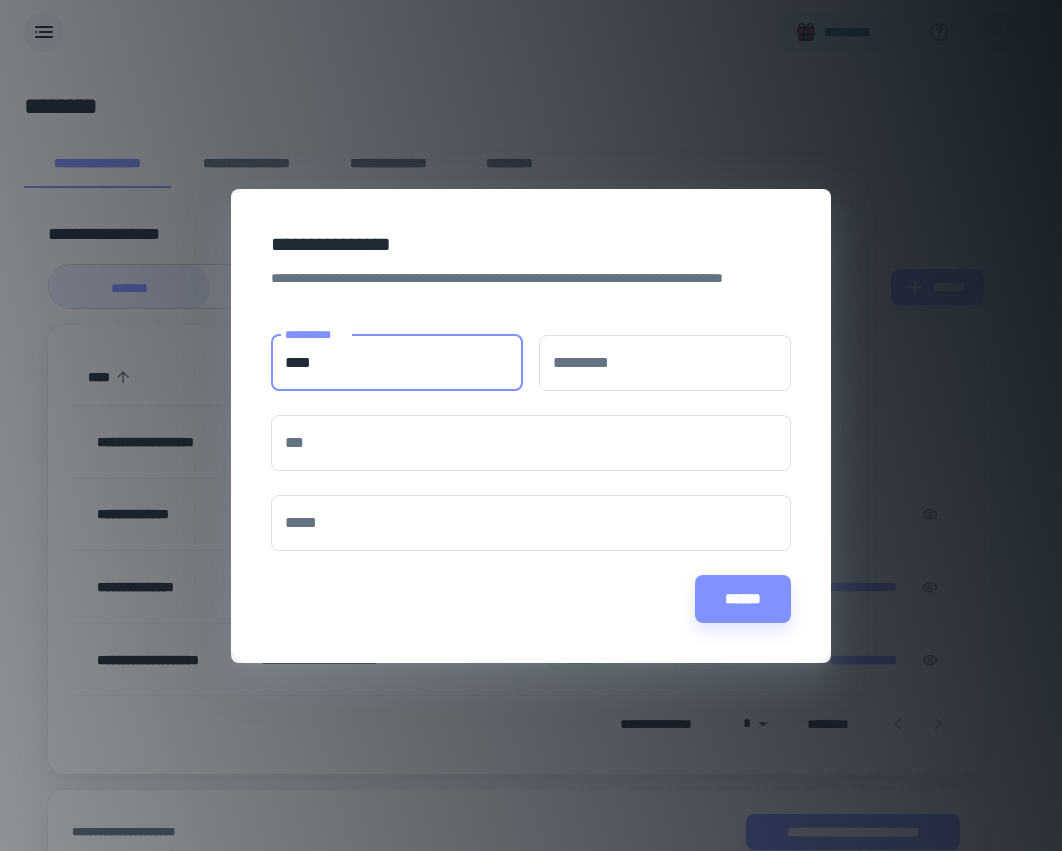 type on "****" 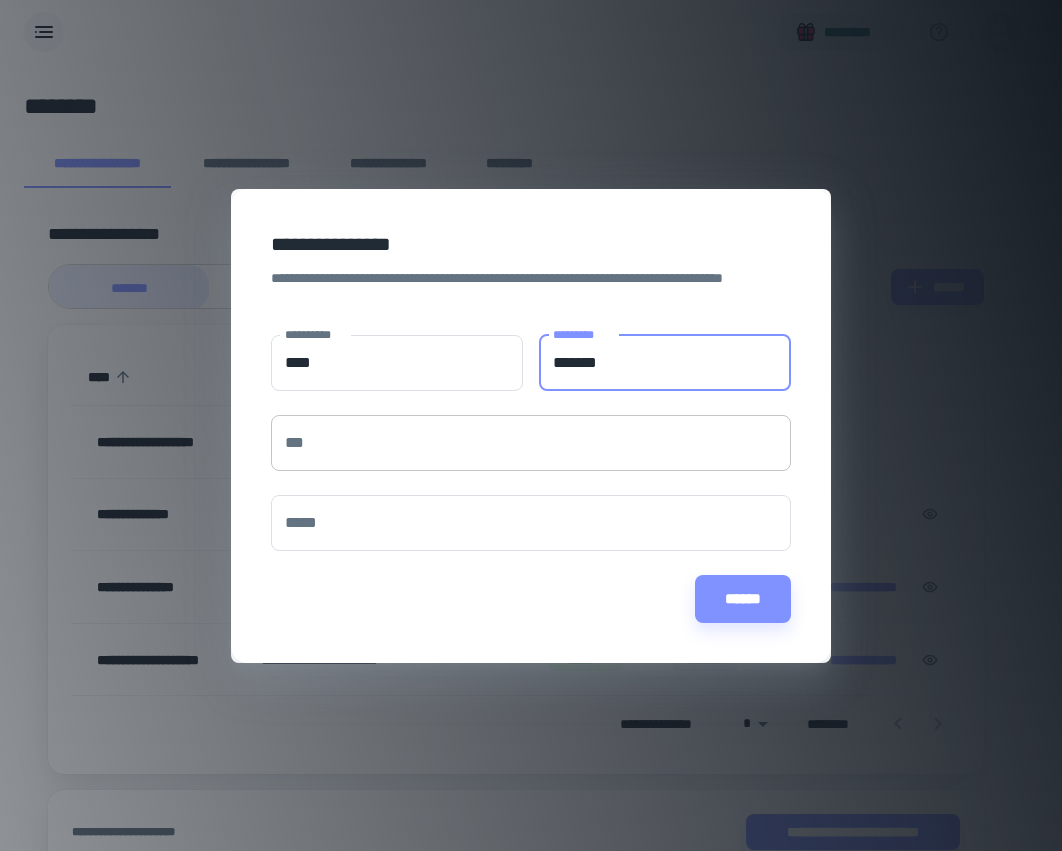 type on "*******" 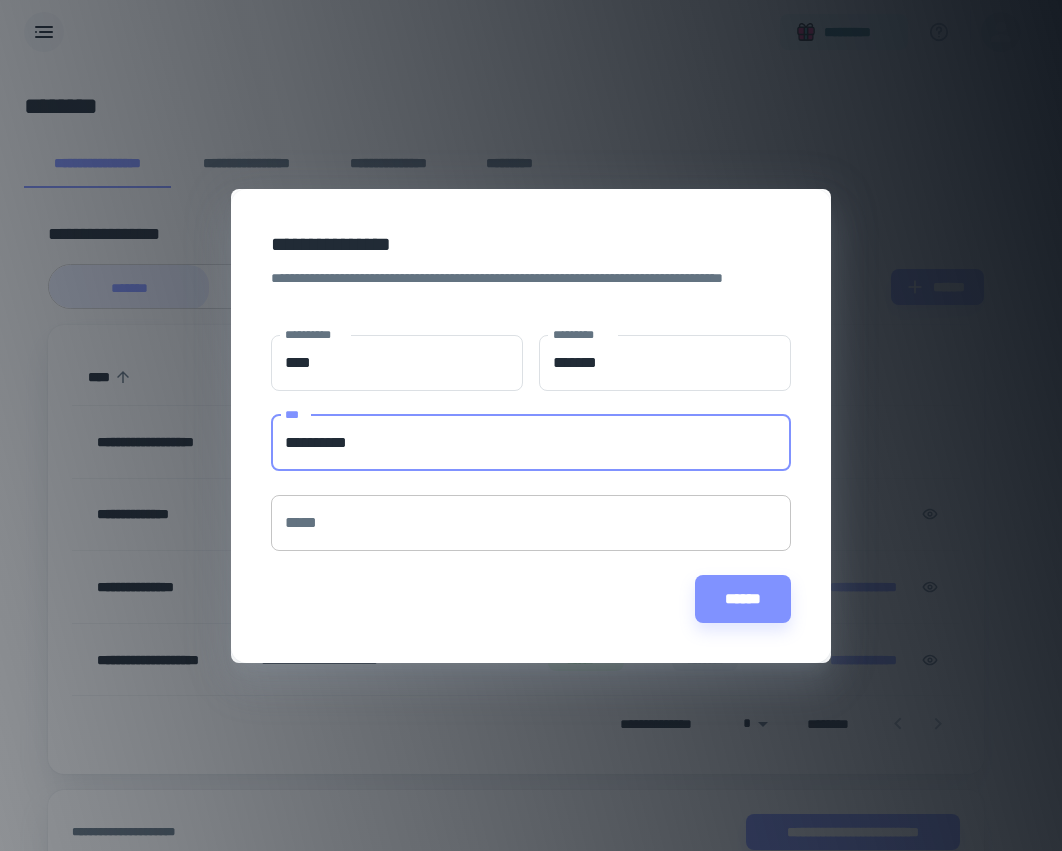 type on "**********" 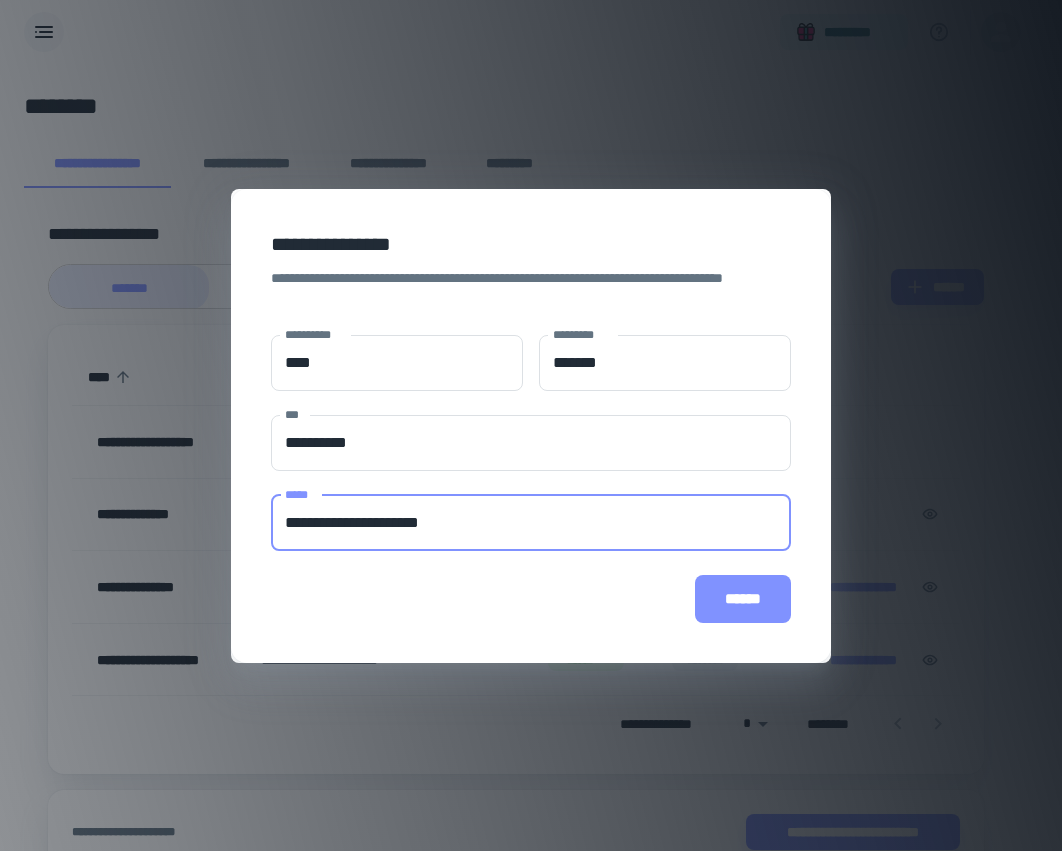 type on "**********" 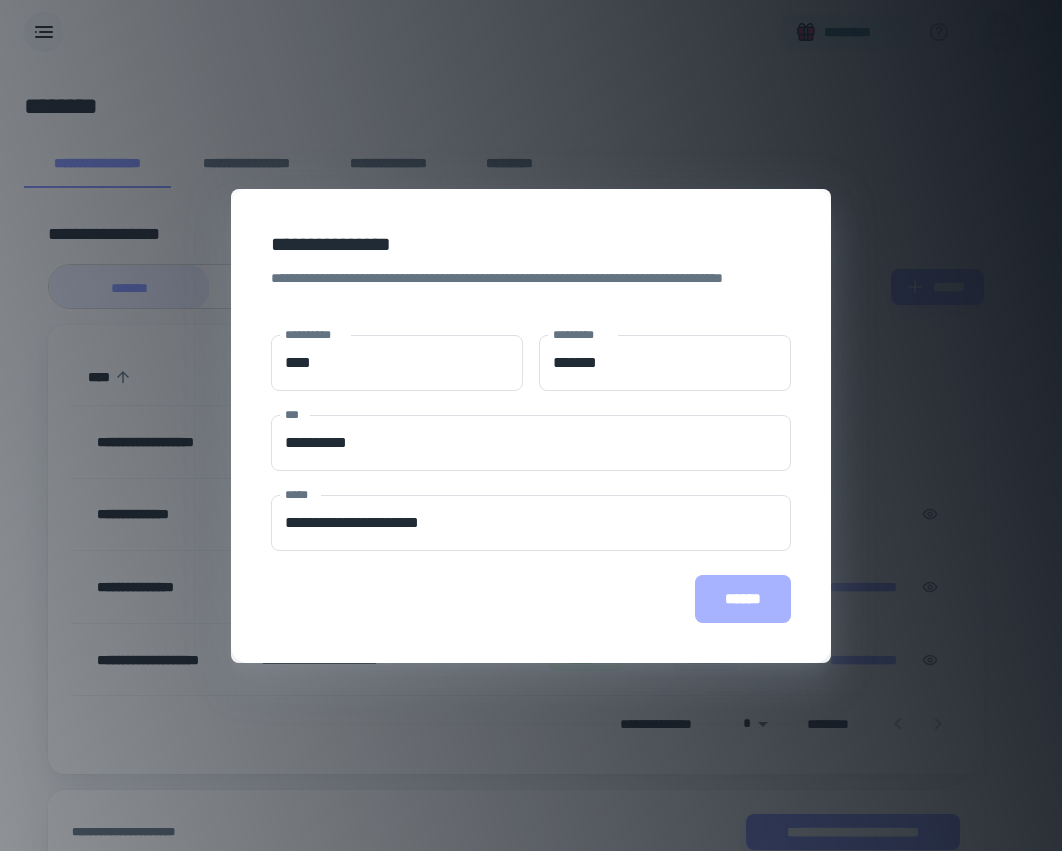 click on "******" at bounding box center [743, 599] 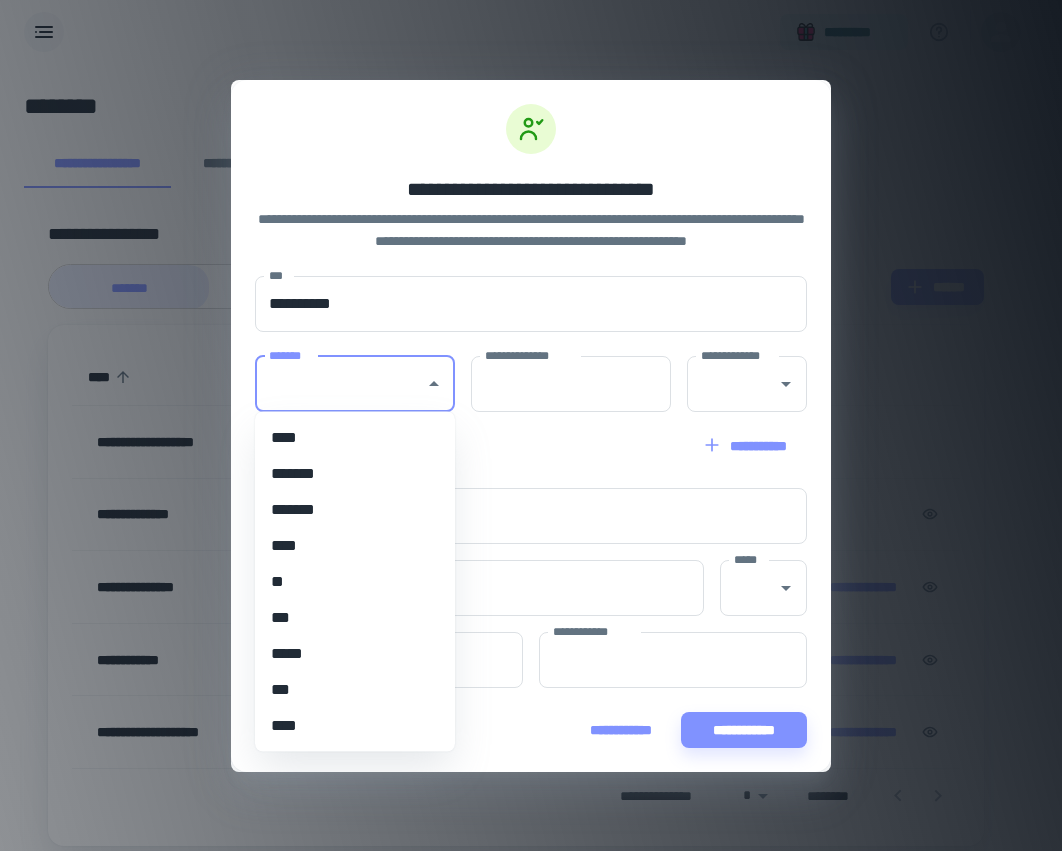 click on "*******" at bounding box center [340, 384] 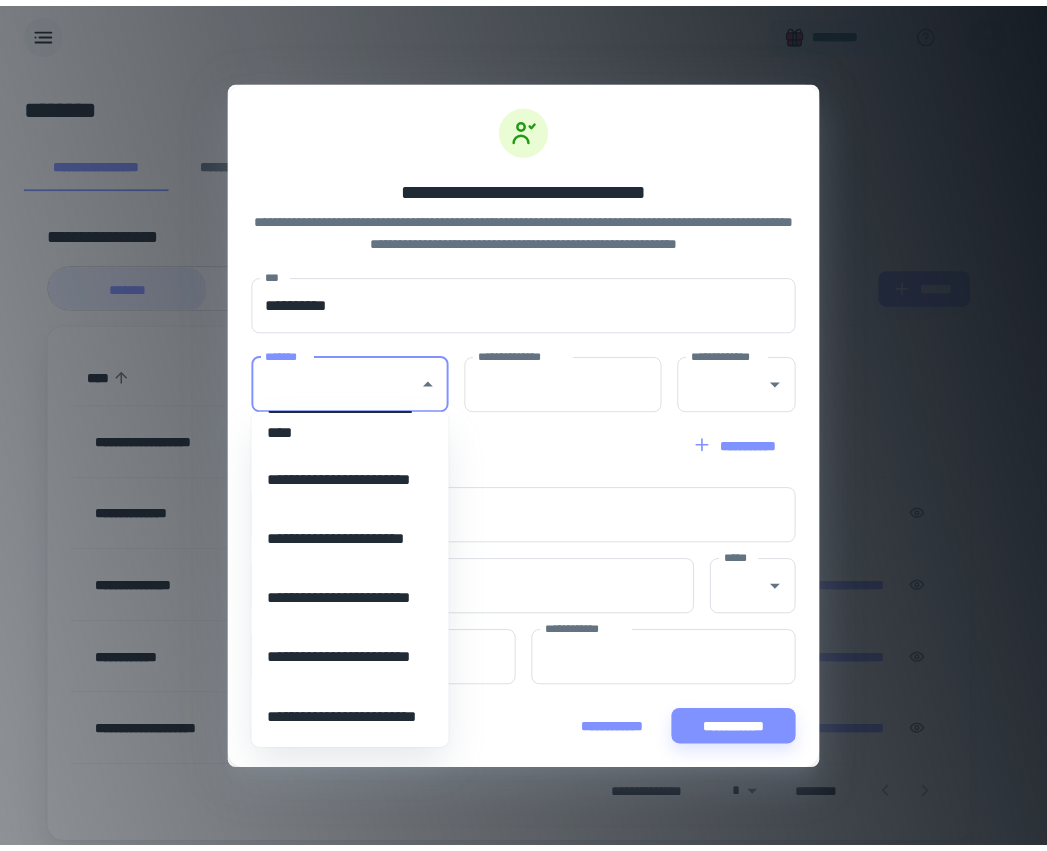 scroll, scrollTop: 1558, scrollLeft: 0, axis: vertical 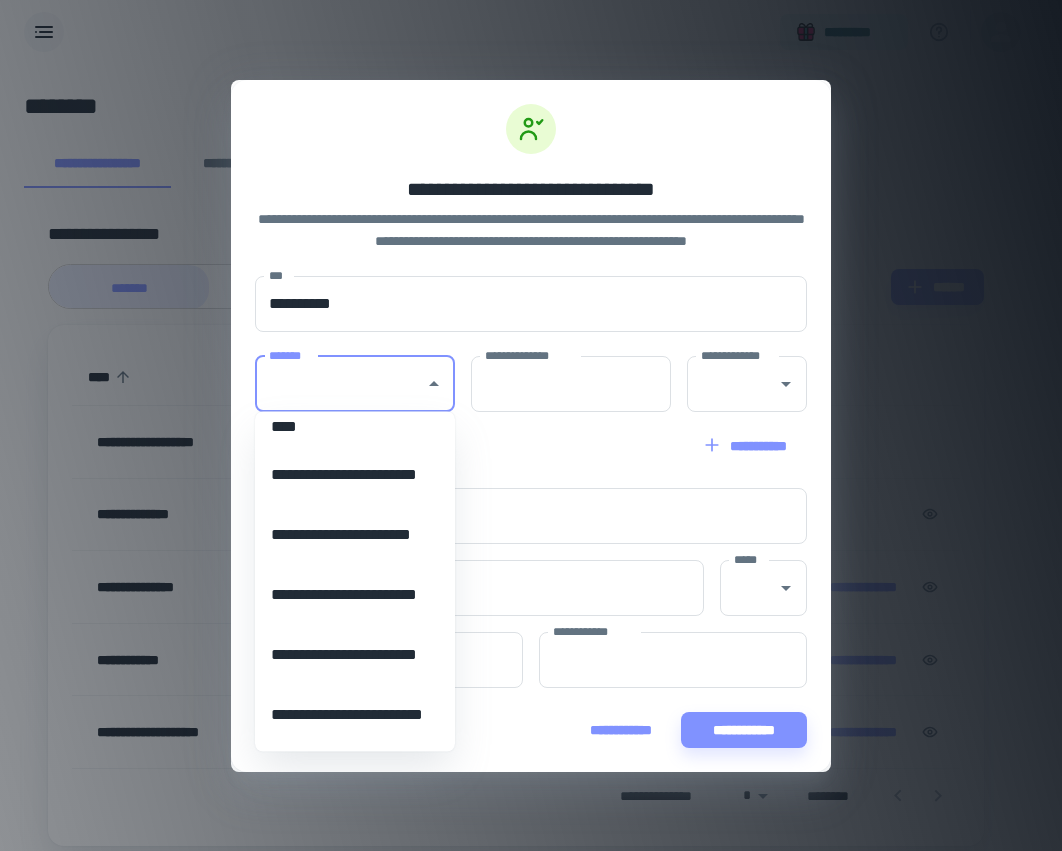 click on "**********" at bounding box center (347, 596) 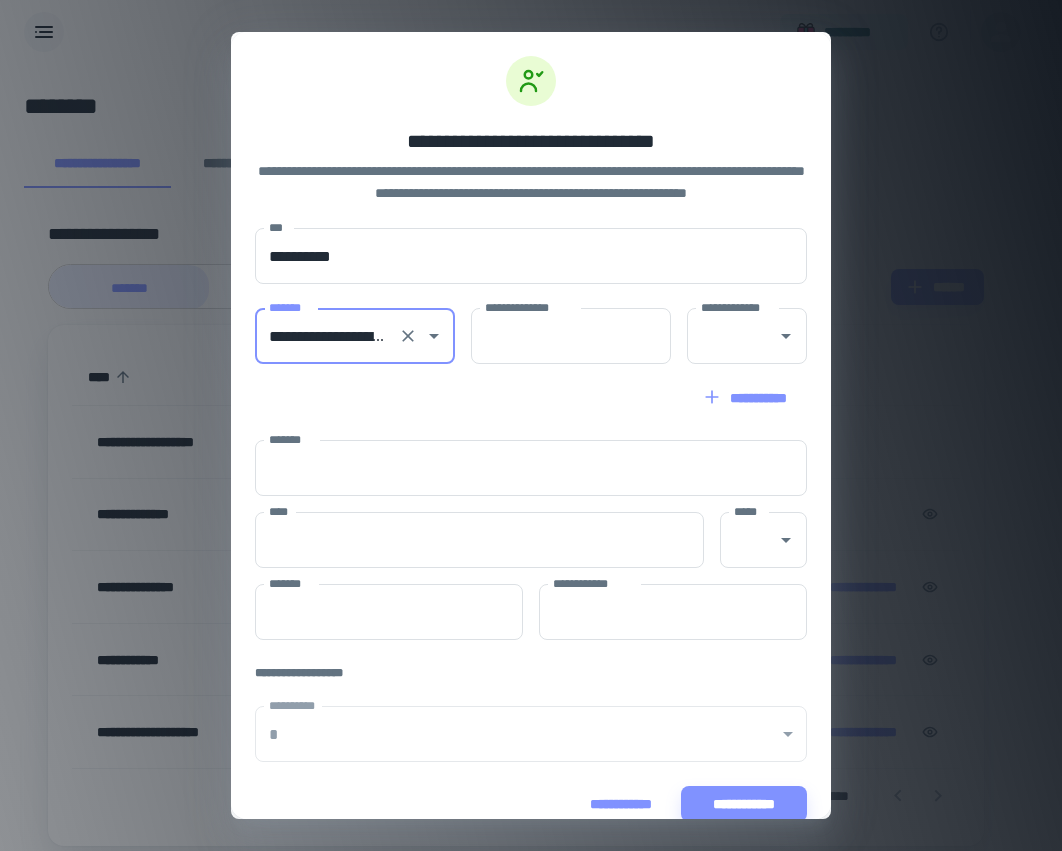 type on "**********" 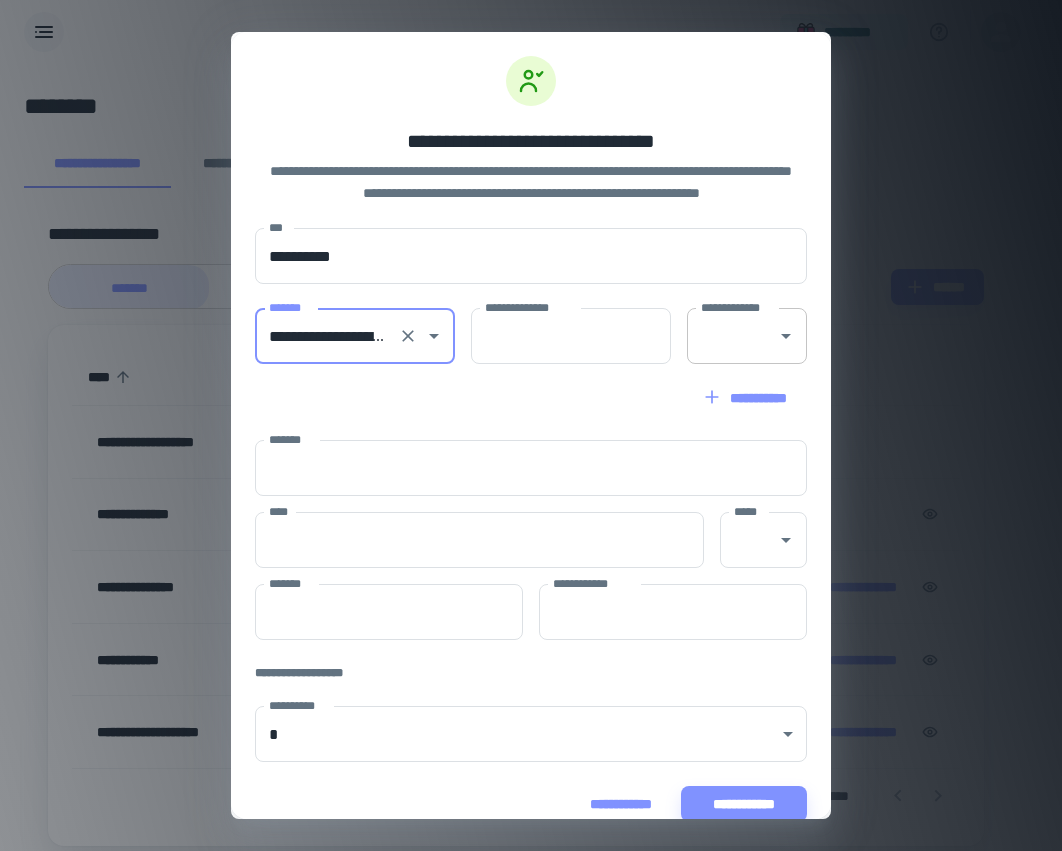drag, startPoint x: 543, startPoint y: 344, endPoint x: 696, endPoint y: 344, distance: 153 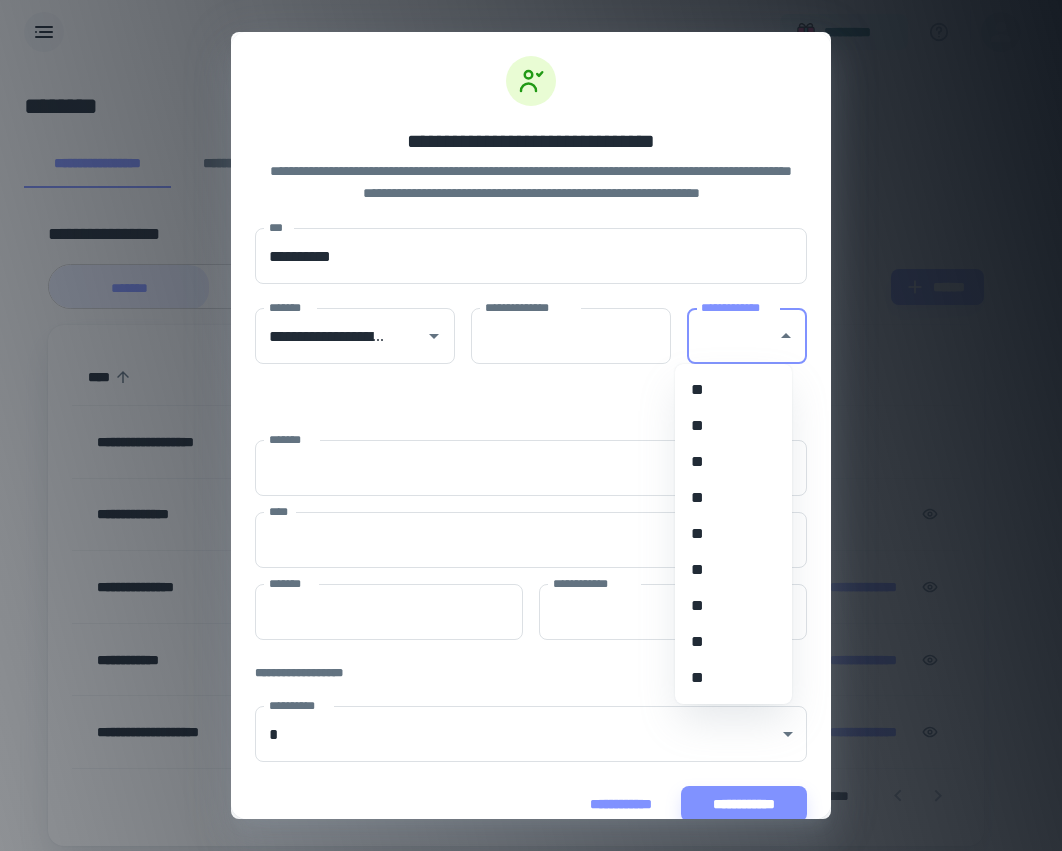 click on "**********" at bounding box center [732, 336] 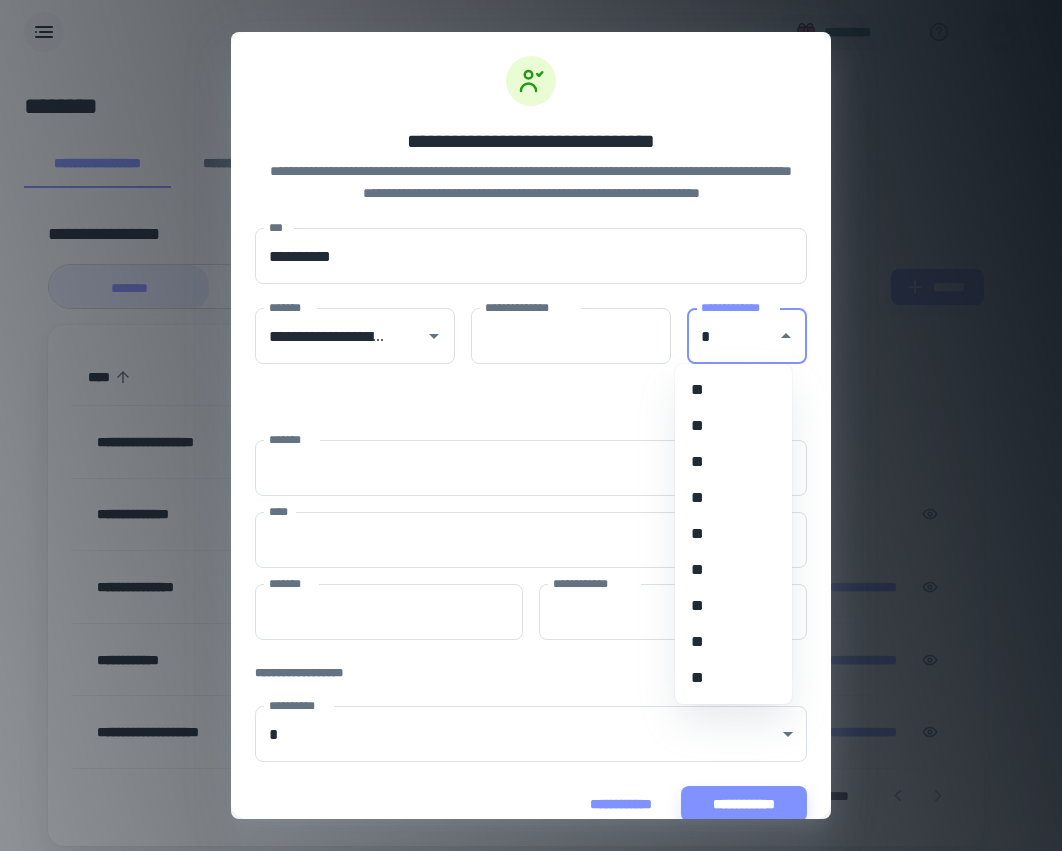 type on "**" 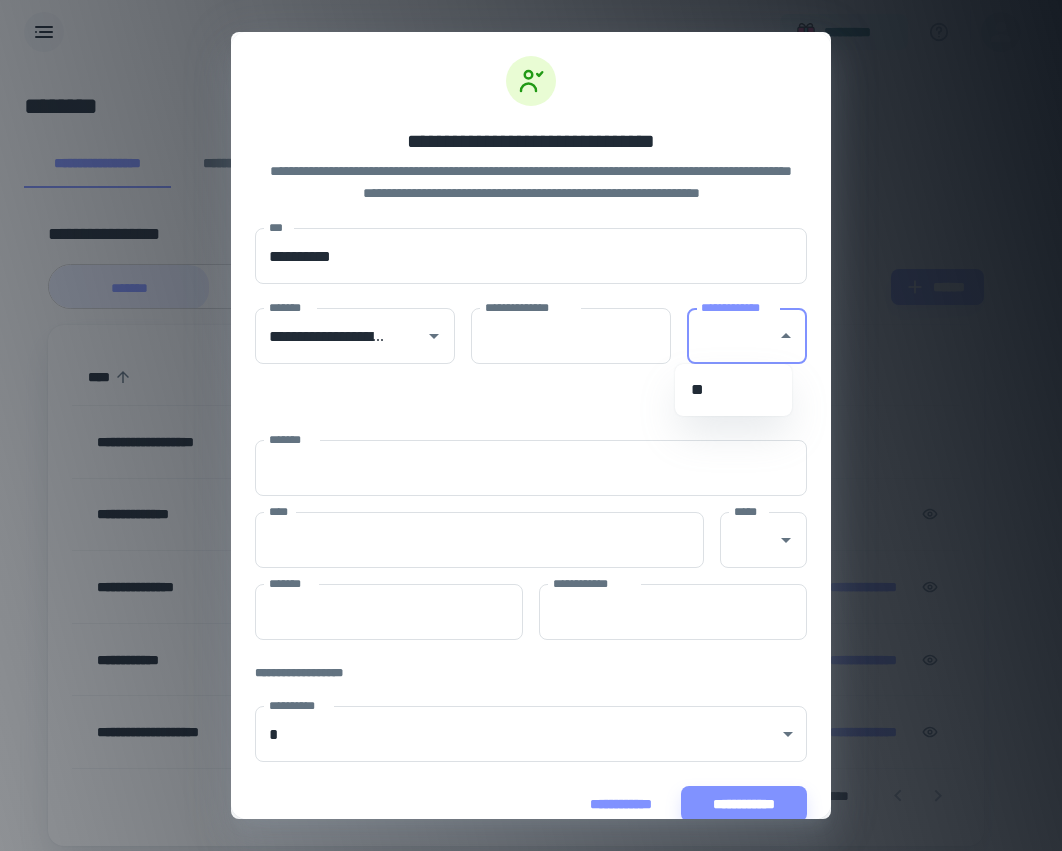 type on "**" 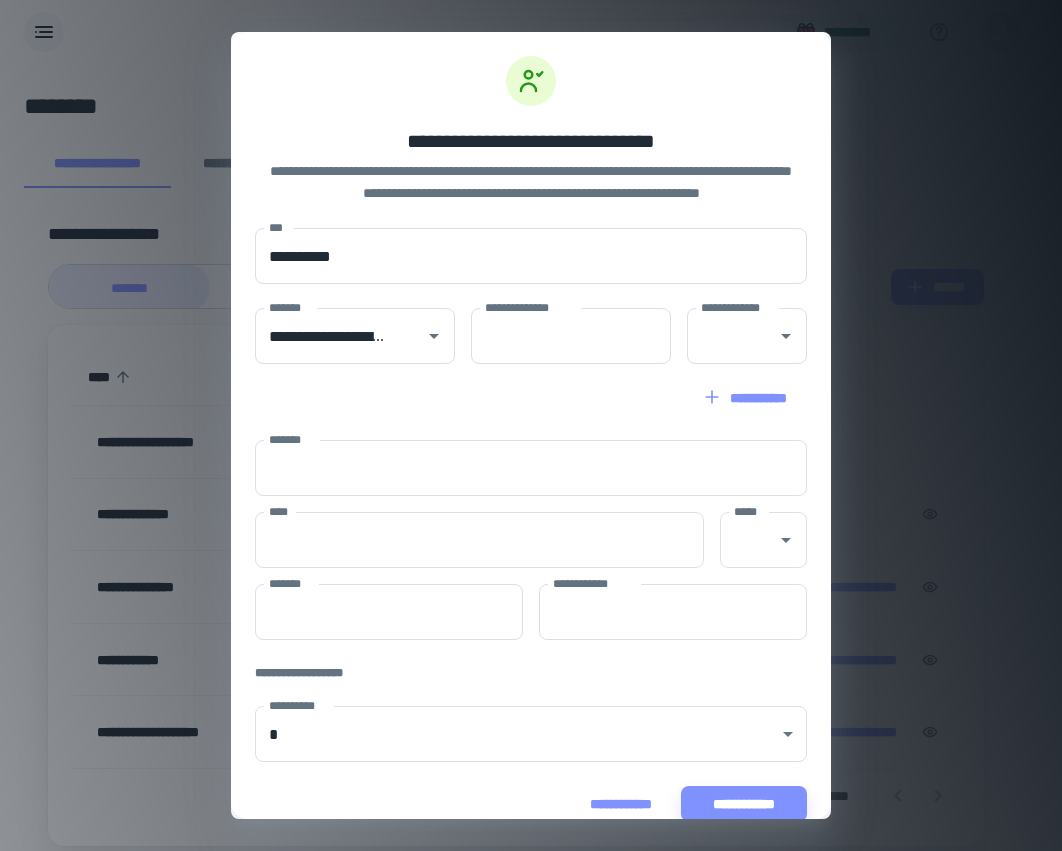 click on "**********" at bounding box center [531, 398] 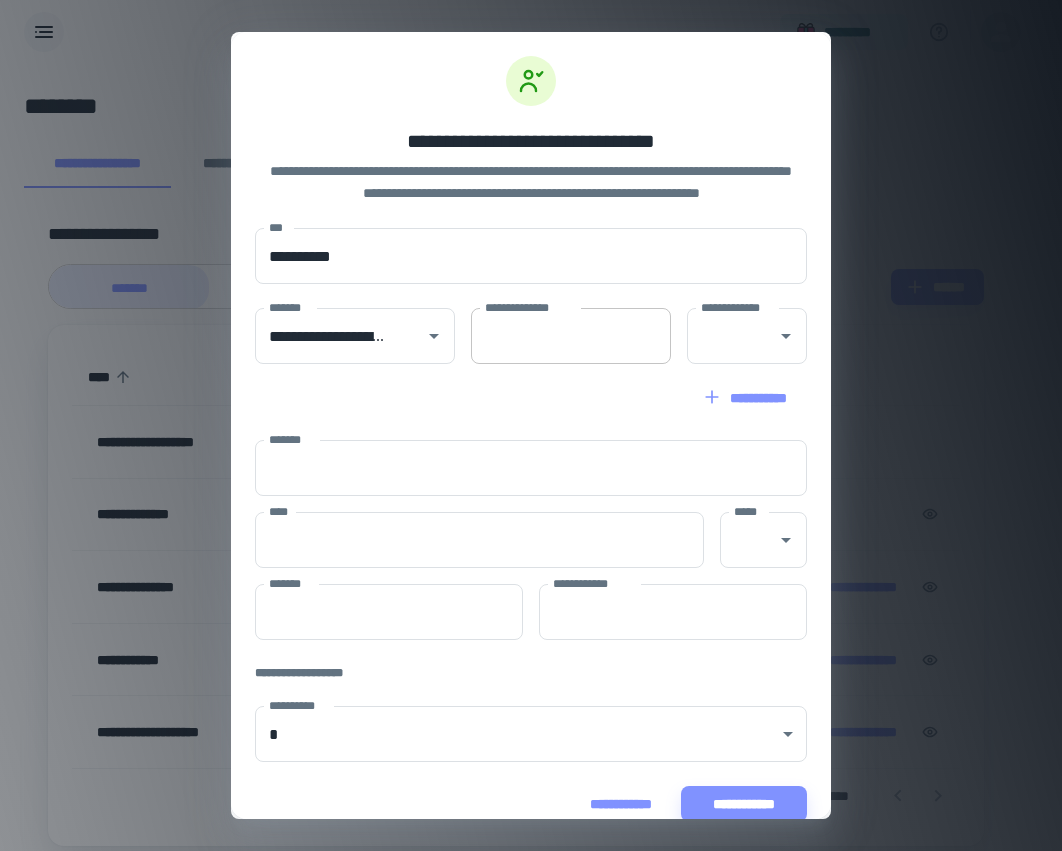 click on "**********" at bounding box center [571, 336] 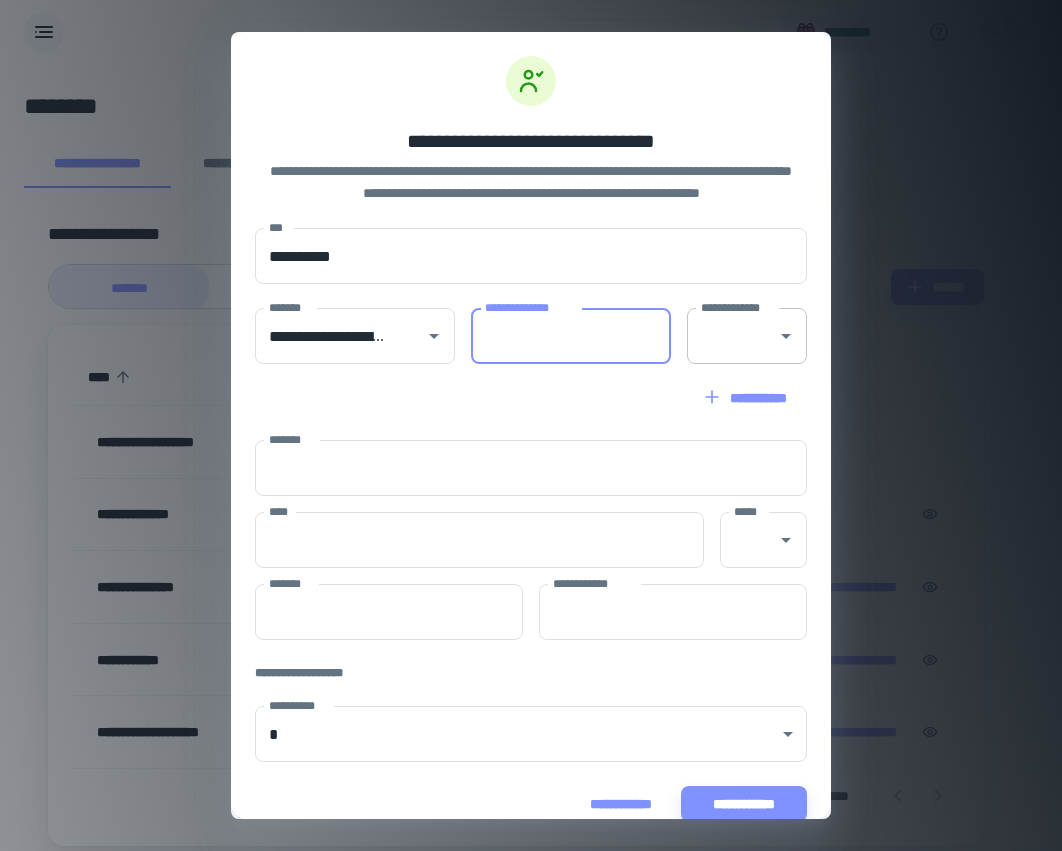 click on "**********" at bounding box center (732, 336) 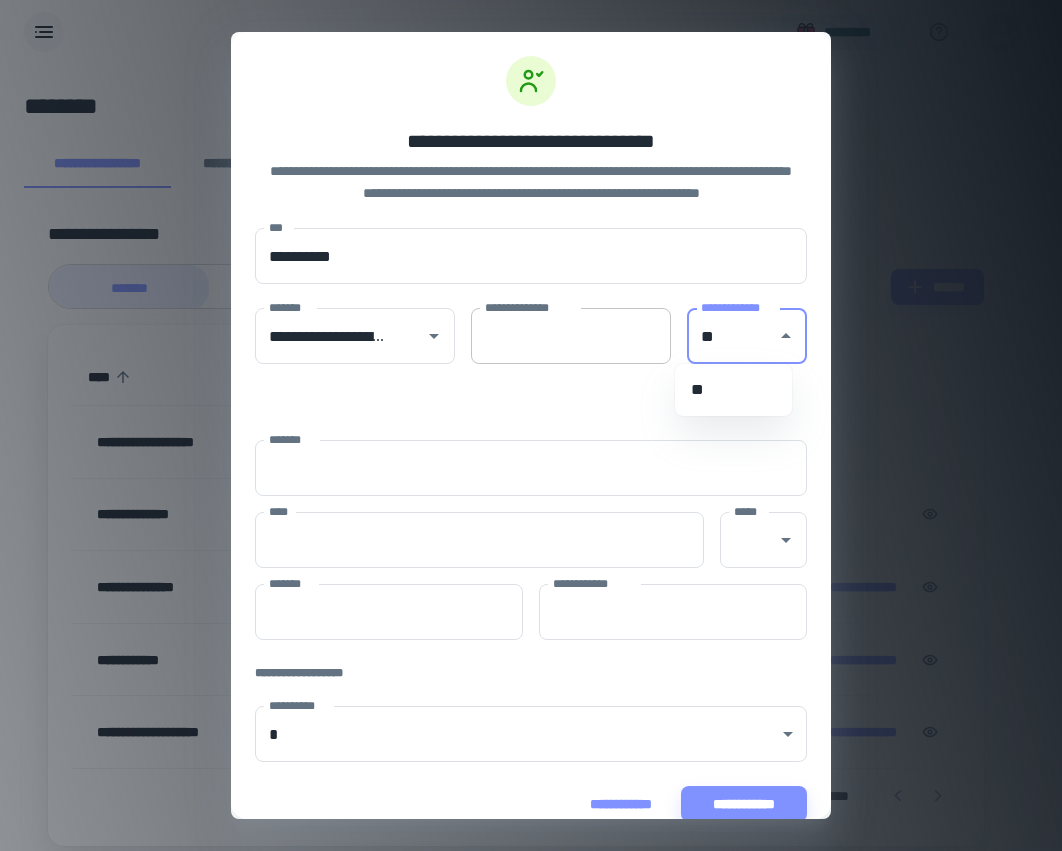 type on "**" 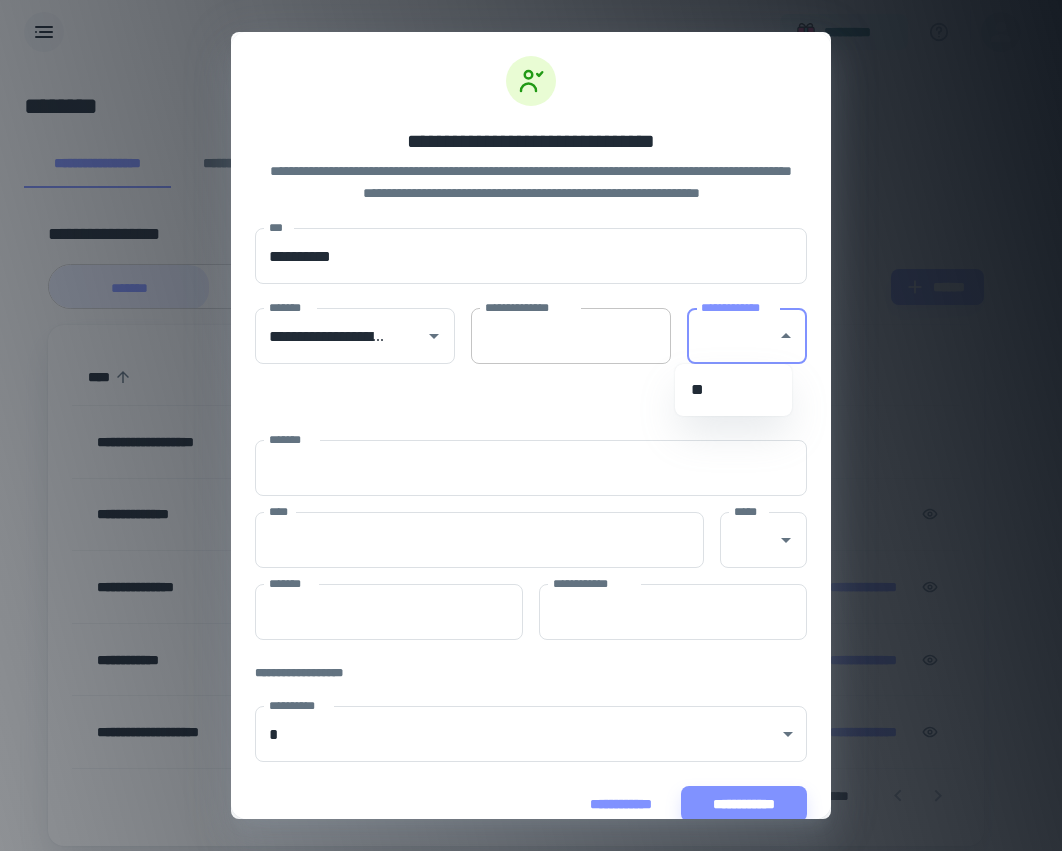 click on "**********" at bounding box center (571, 336) 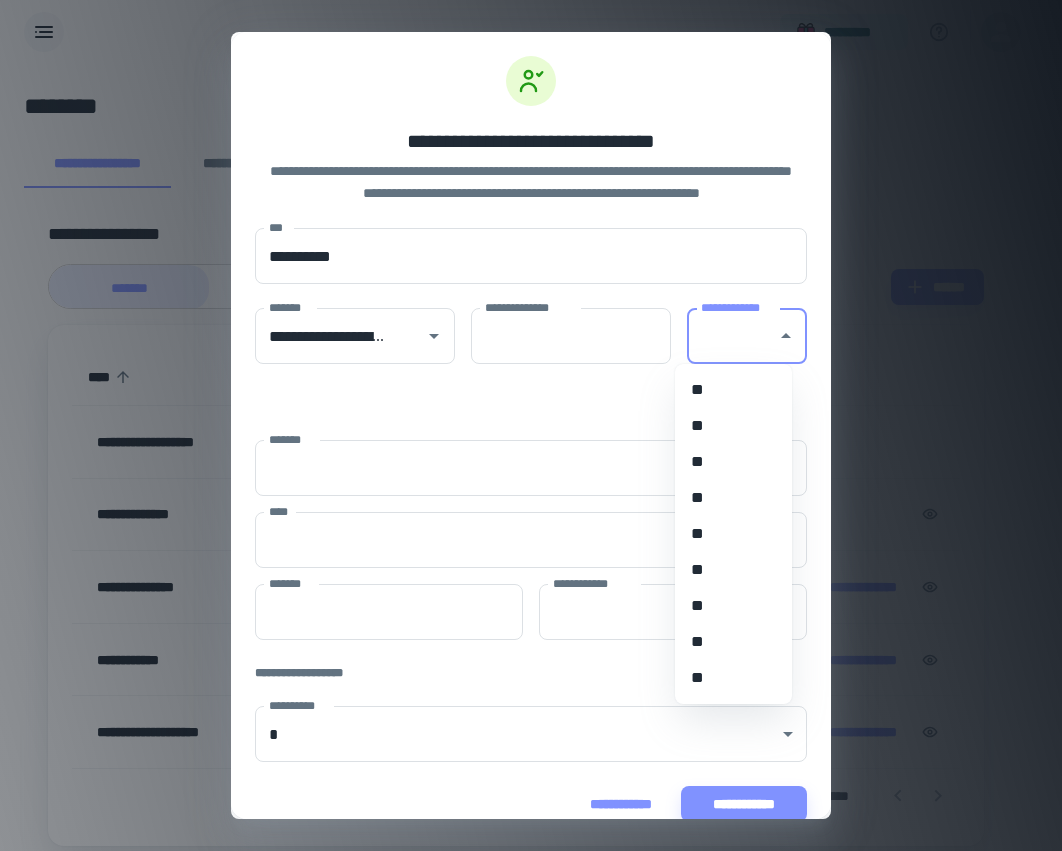 click on "**********" at bounding box center [732, 336] 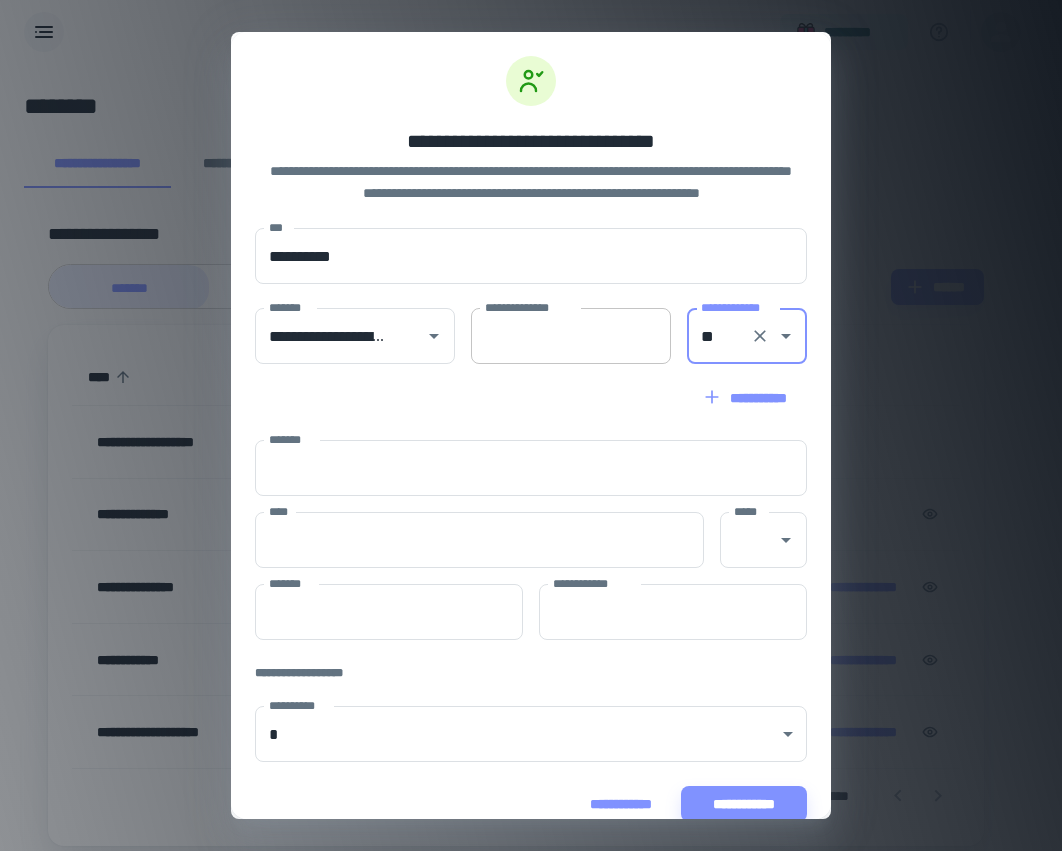 click on "**********" at bounding box center (571, 336) 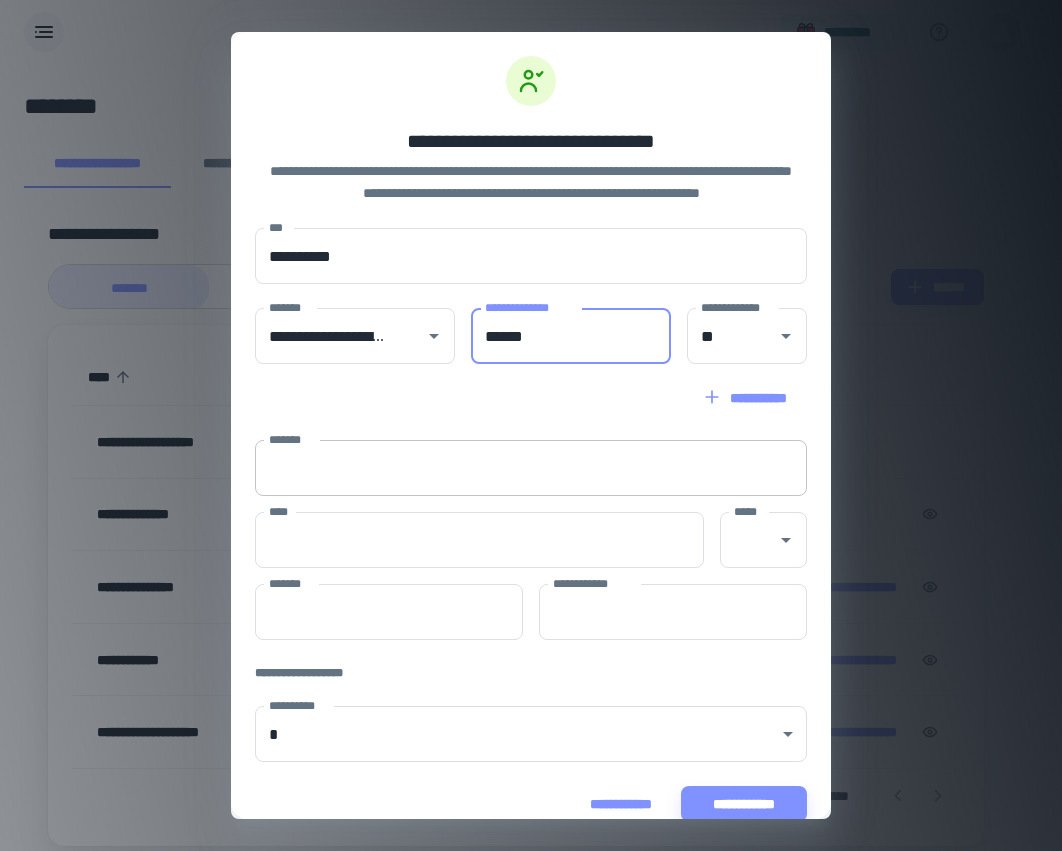 type on "******" 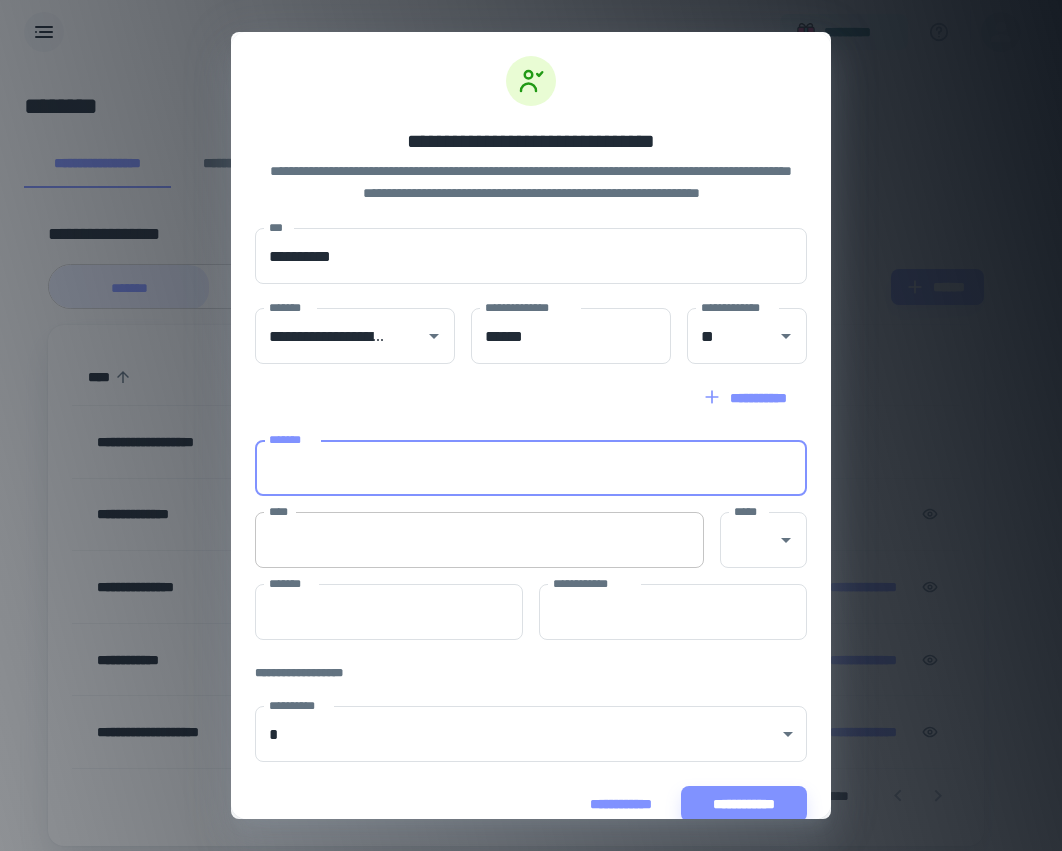 paste on "**********" 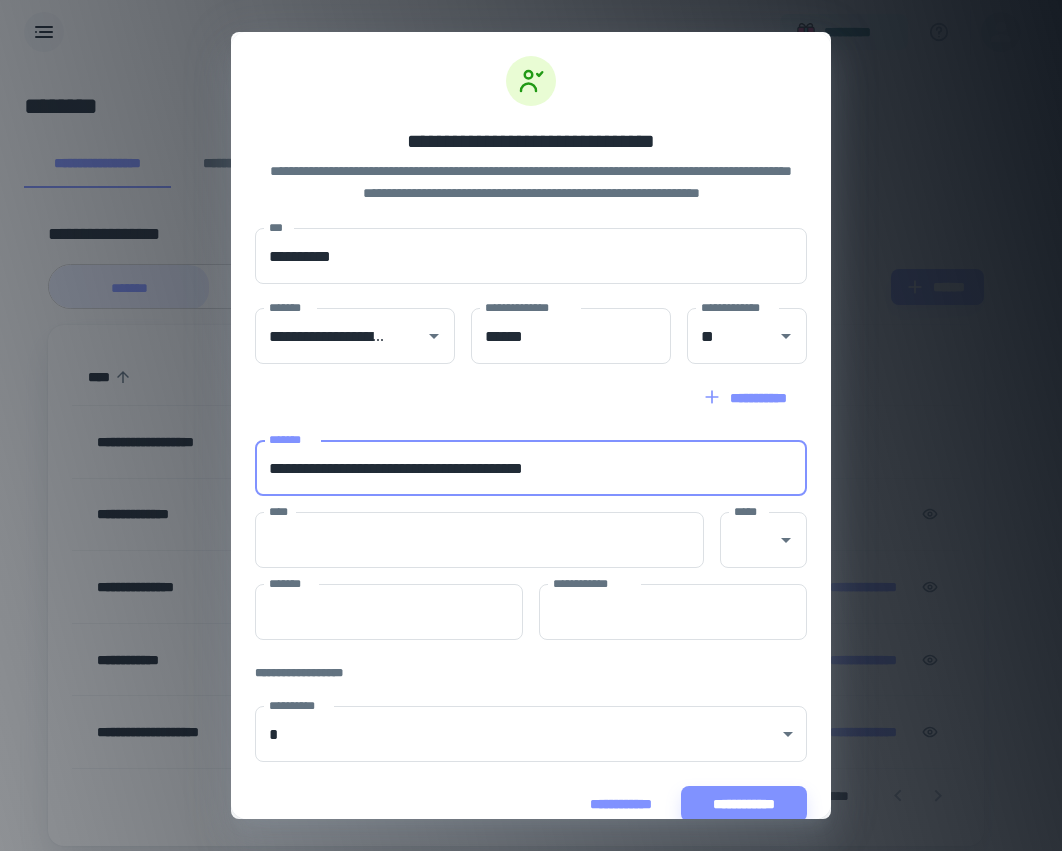 drag, startPoint x: 619, startPoint y: 463, endPoint x: 561, endPoint y: 463, distance: 58 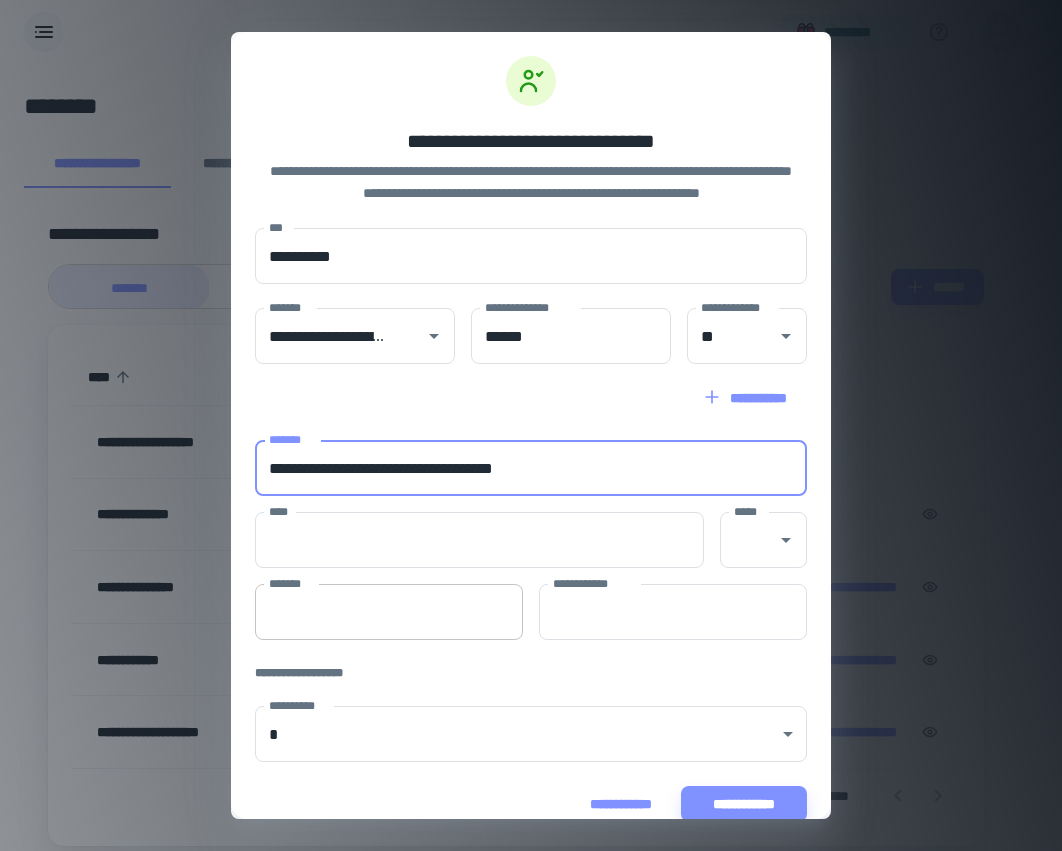 type on "**********" 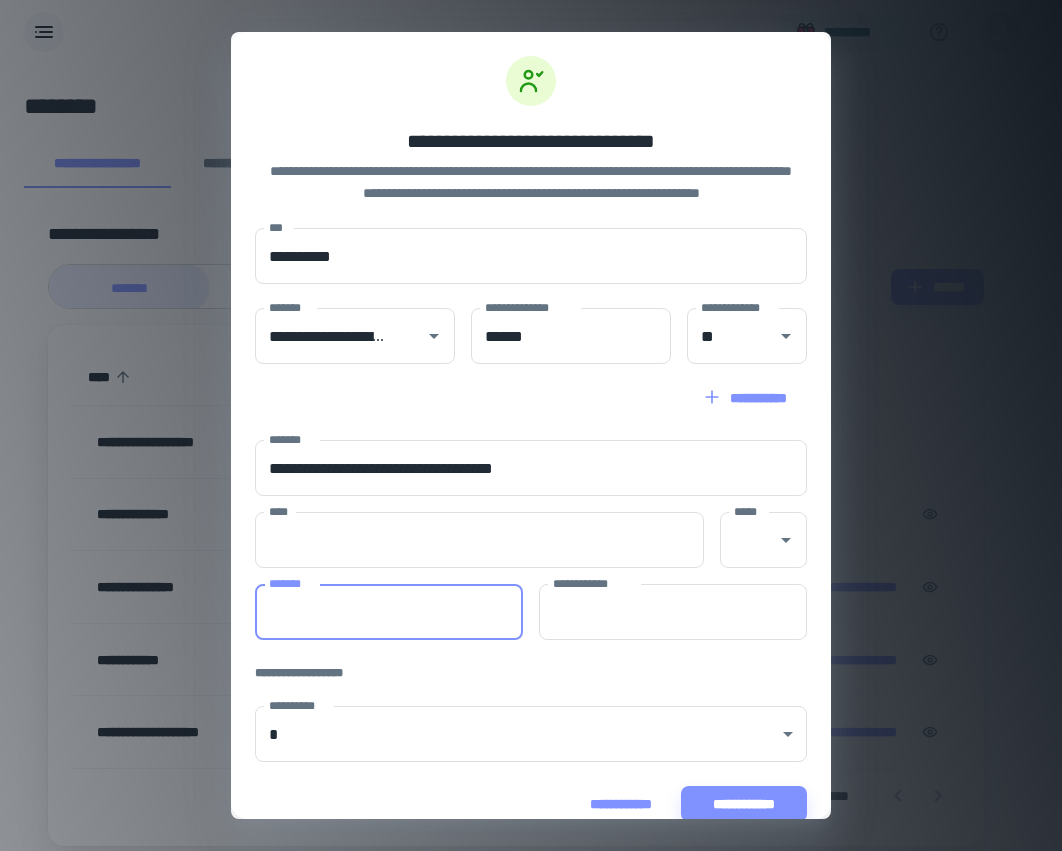 paste on "*****" 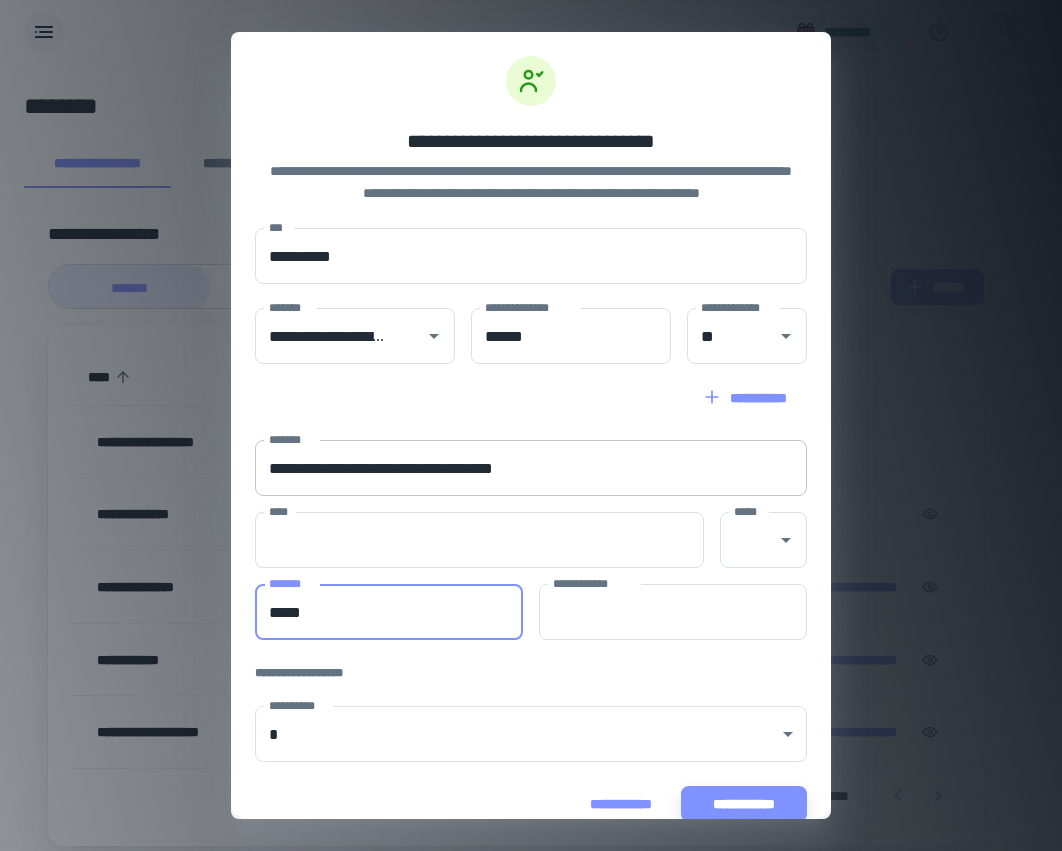 type on "*****" 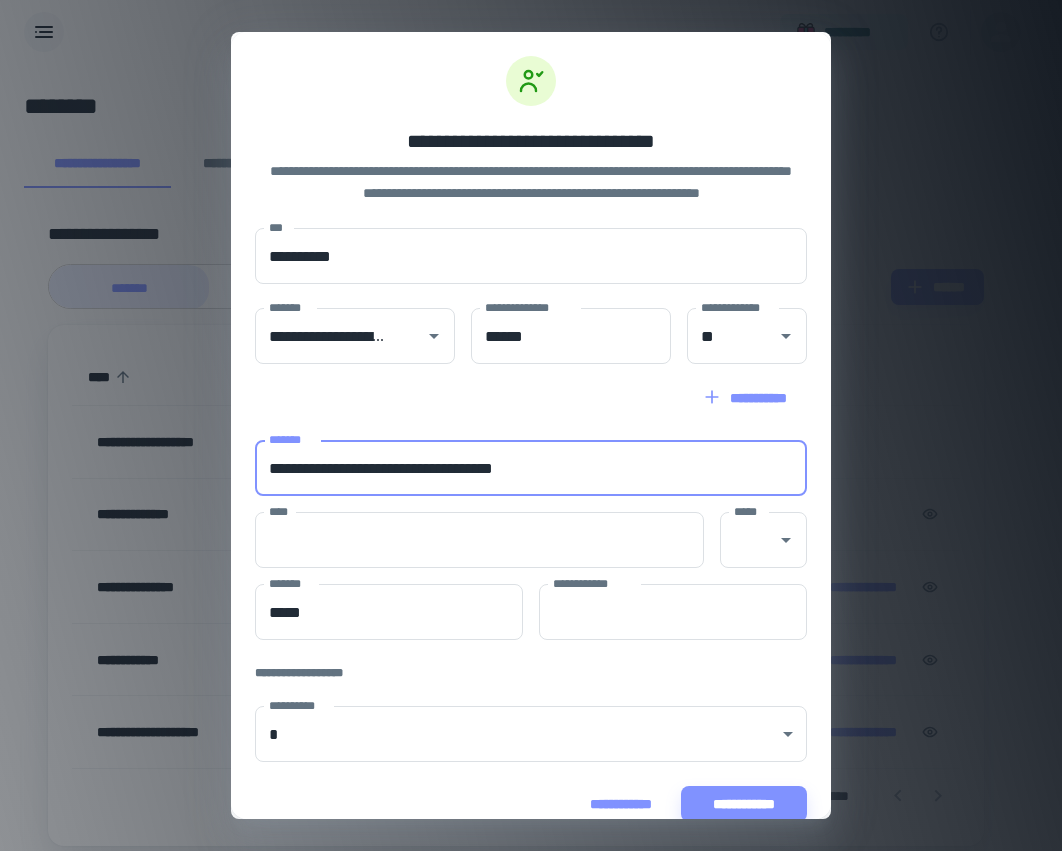 drag, startPoint x: 524, startPoint y: 467, endPoint x: 425, endPoint y: 469, distance: 99.0202 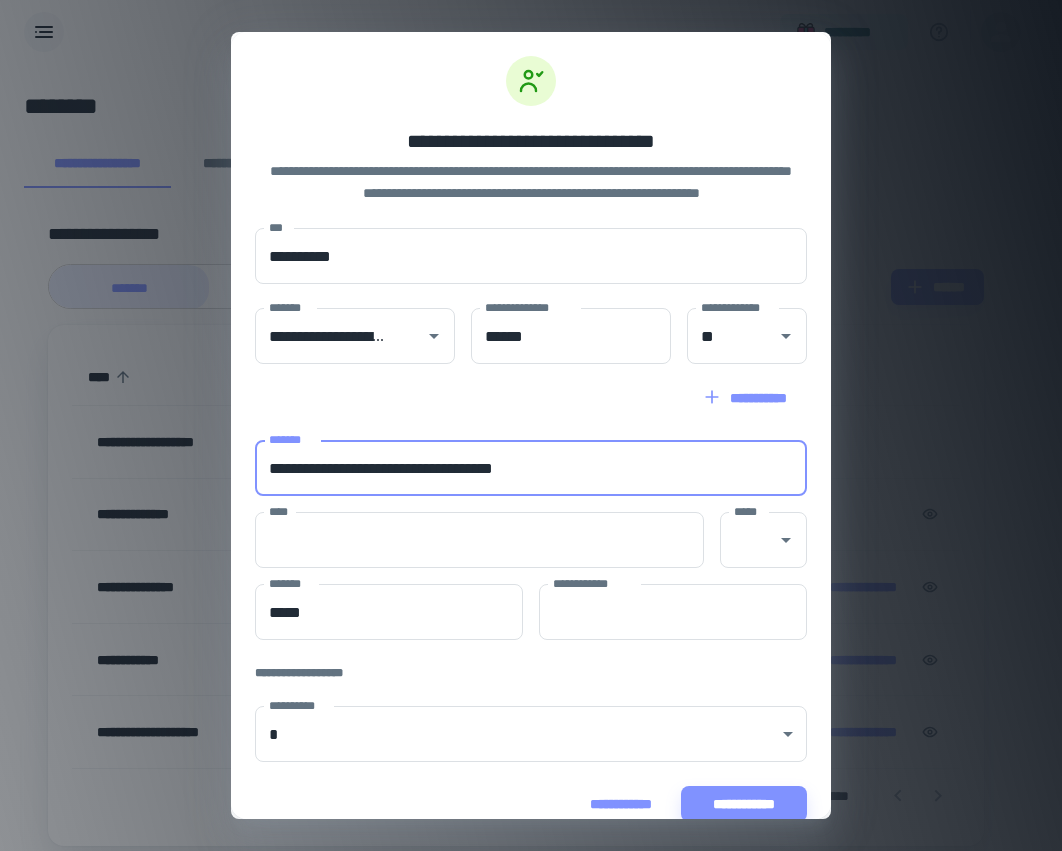 click on "**********" at bounding box center (531, 468) 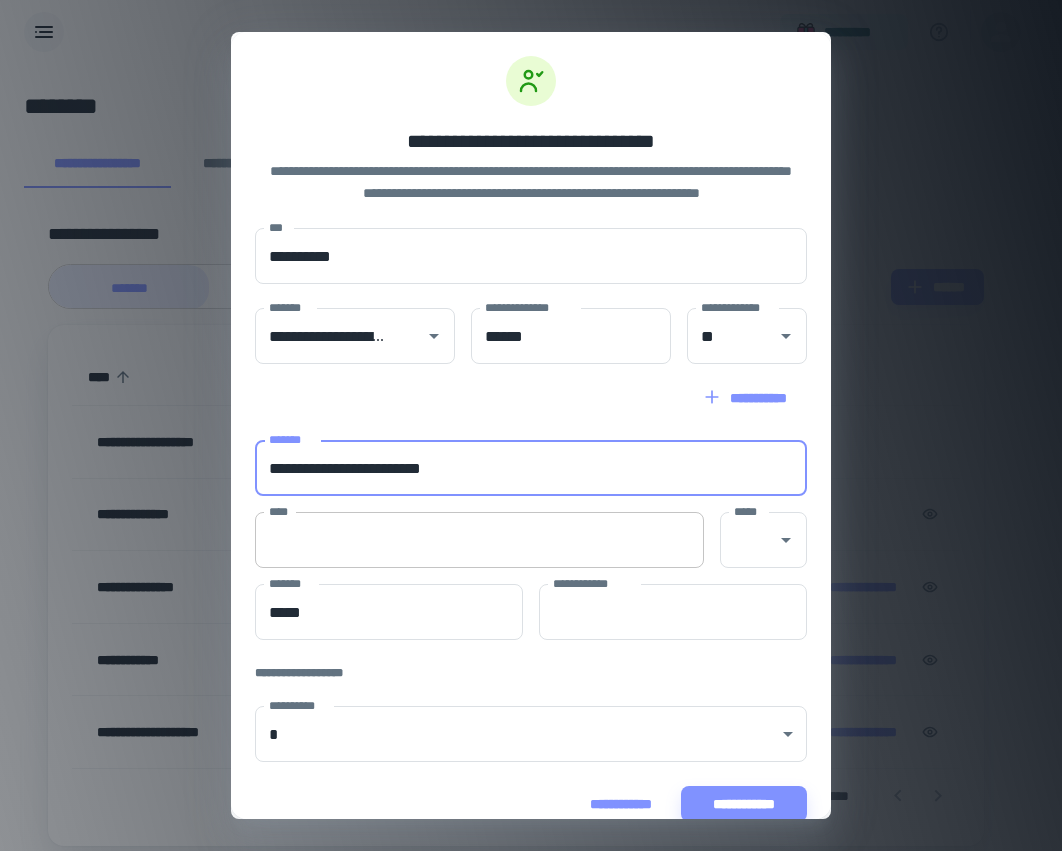 type on "**********" 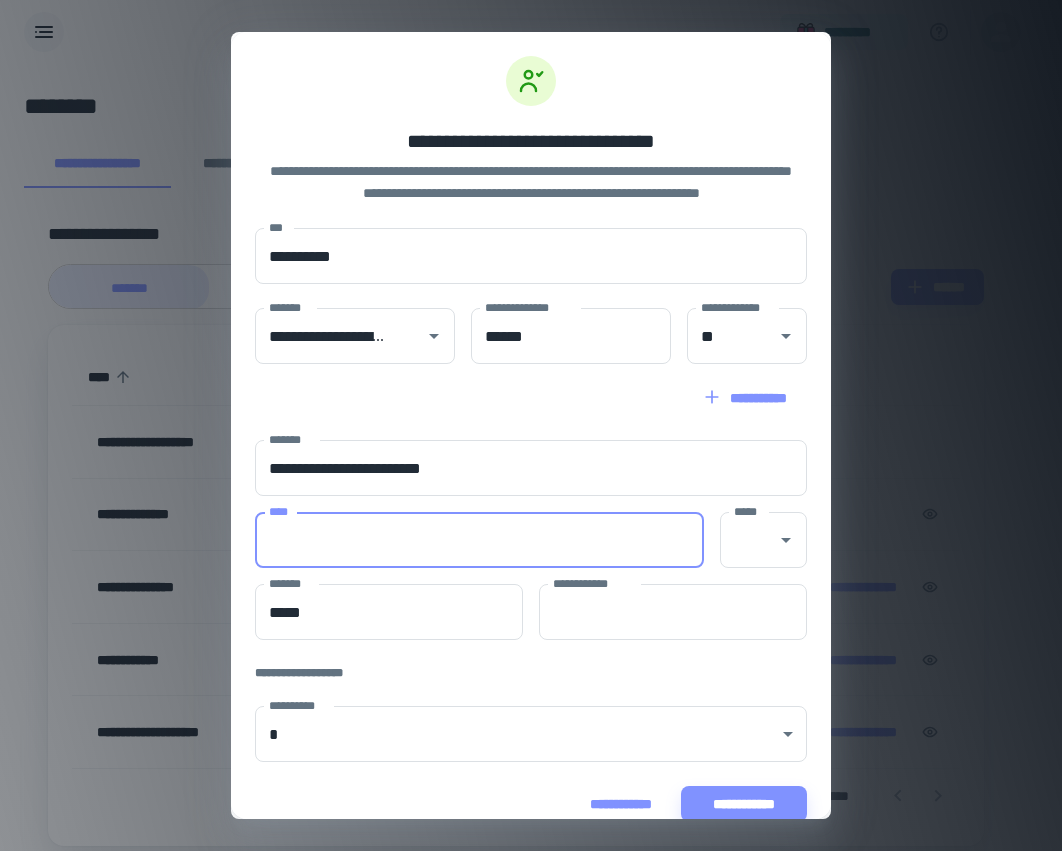 paste on "**********" 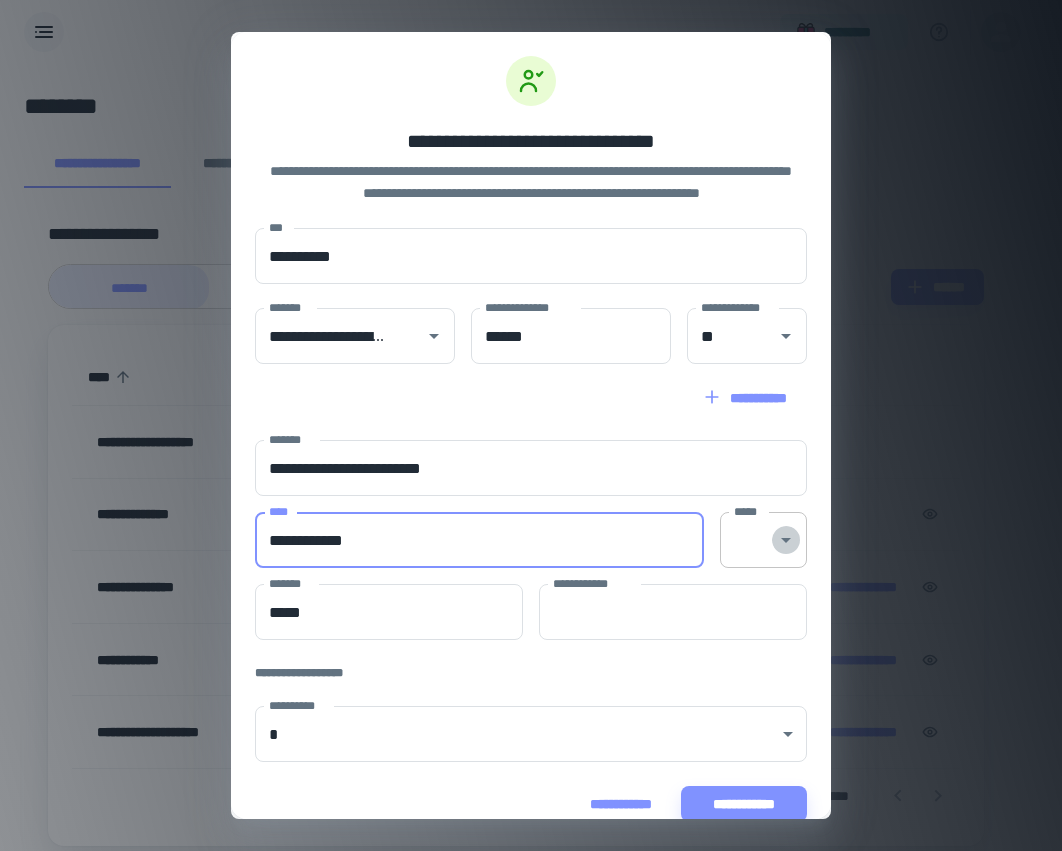 click 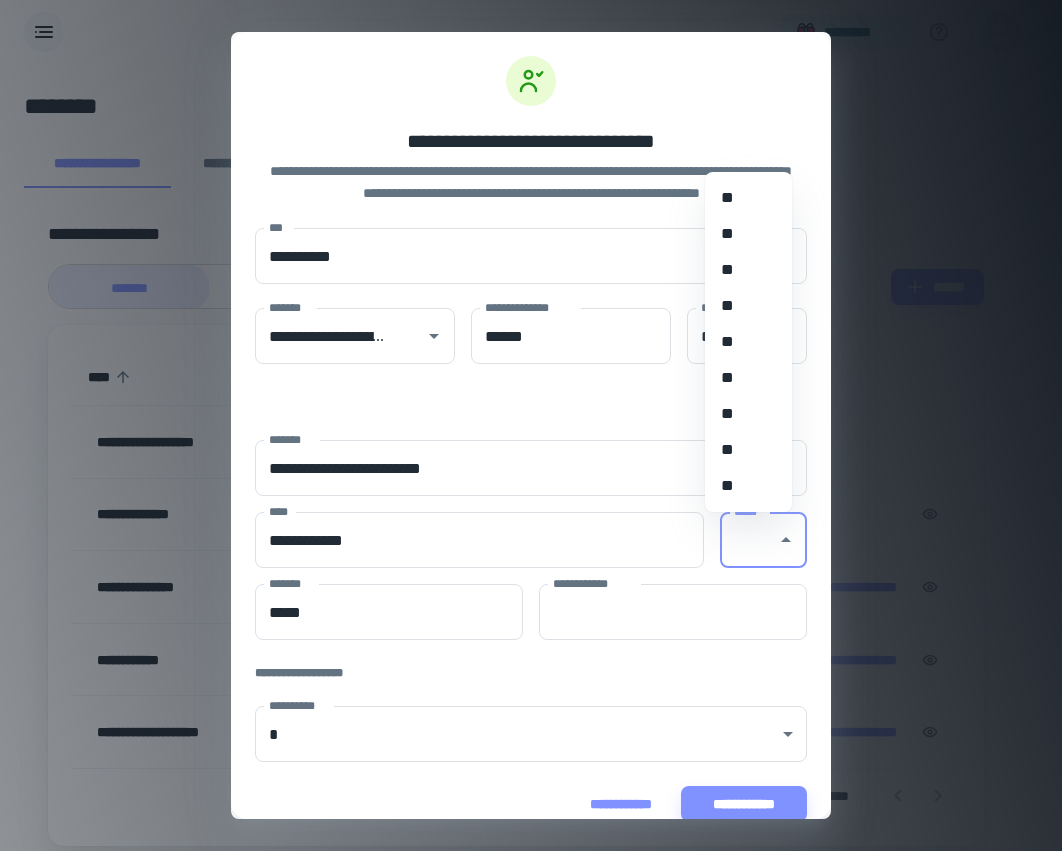 click on "**" at bounding box center [741, 378] 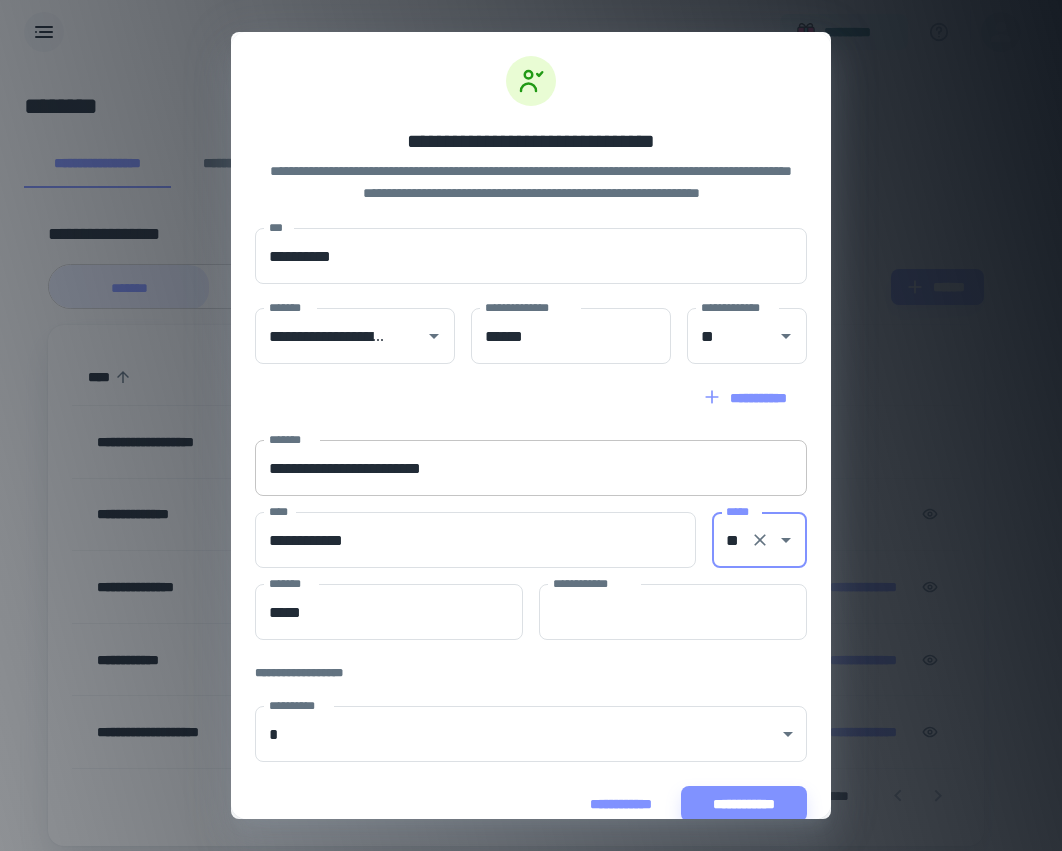 click on "**********" at bounding box center (531, 468) 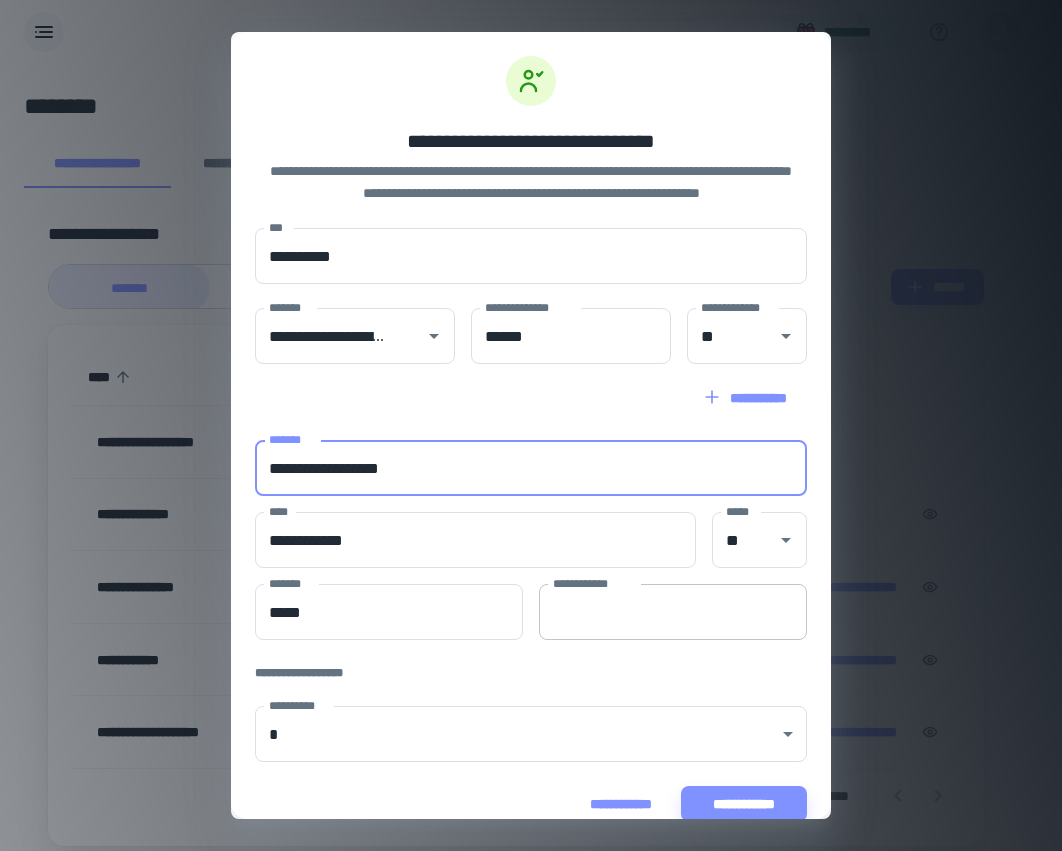 type on "**********" 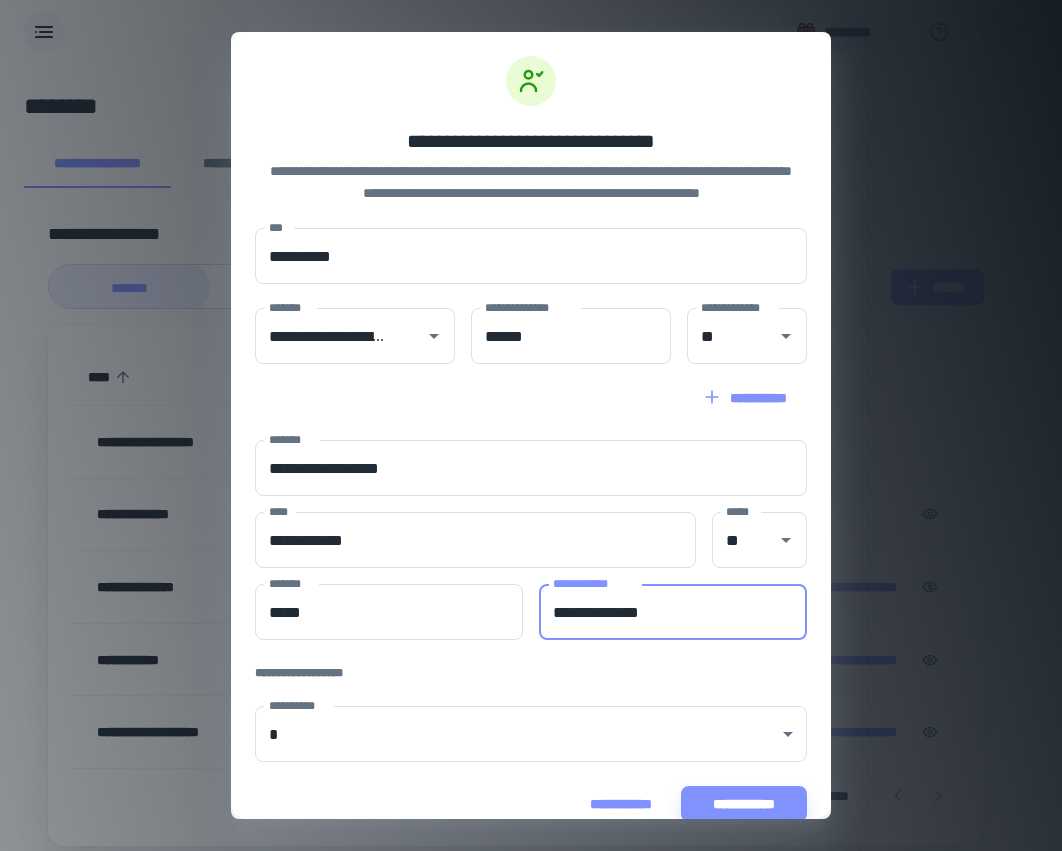 type on "**********" 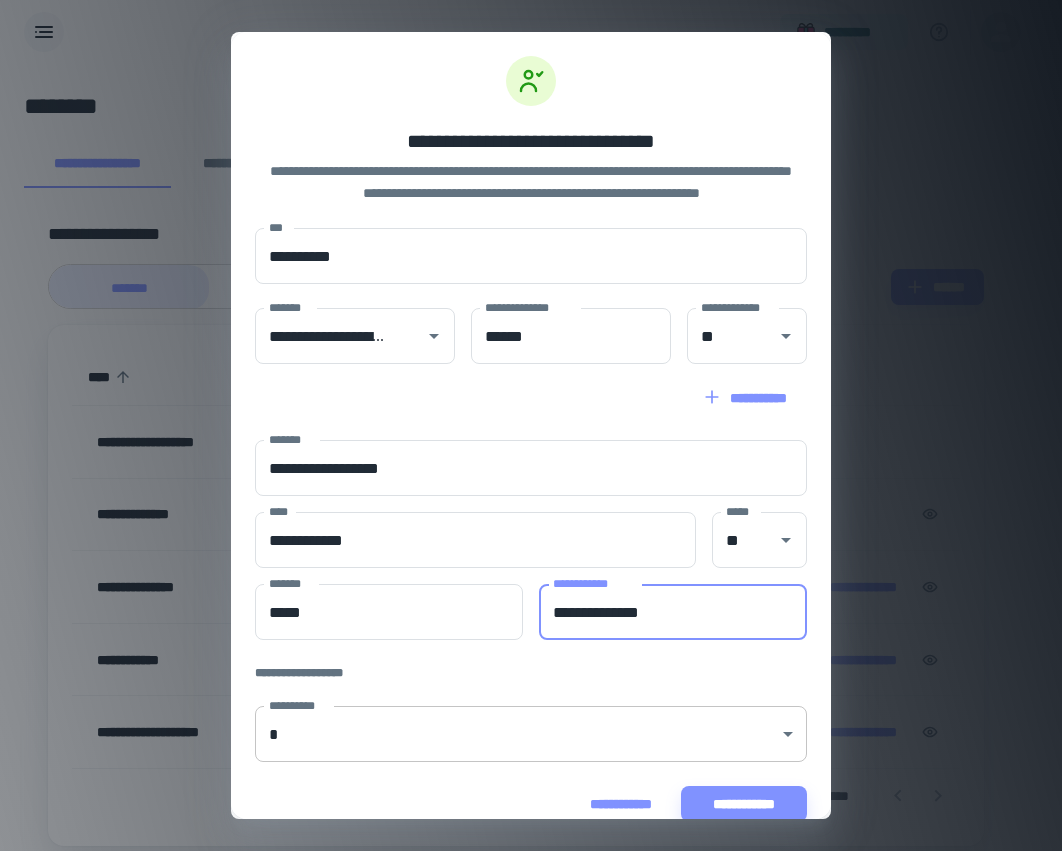 click on "[FIRST] [LAST] [STREET] [CITY], [STATE] [ZIP] [COUNTRY] [PHONE] [EMAIL] [SSN] [DLN] [CC] [DOB] [AGE] [TIME]" at bounding box center (523, 425) 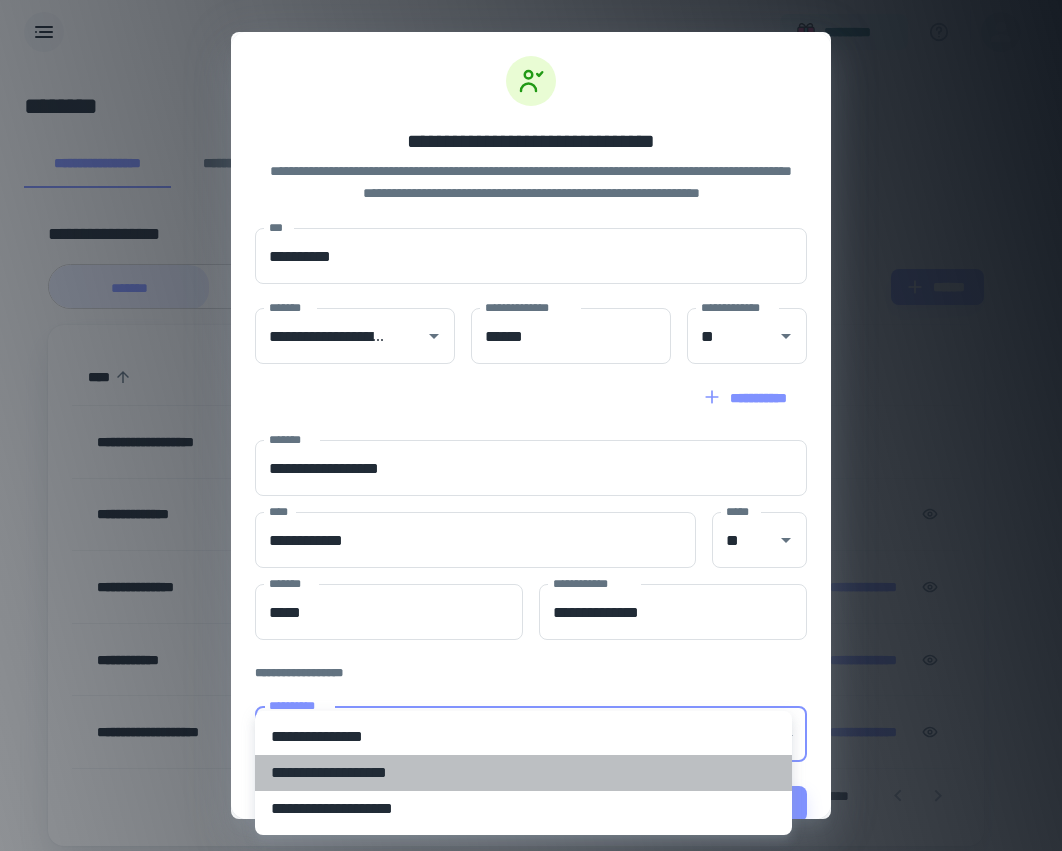 click on "**********" at bounding box center (523, 773) 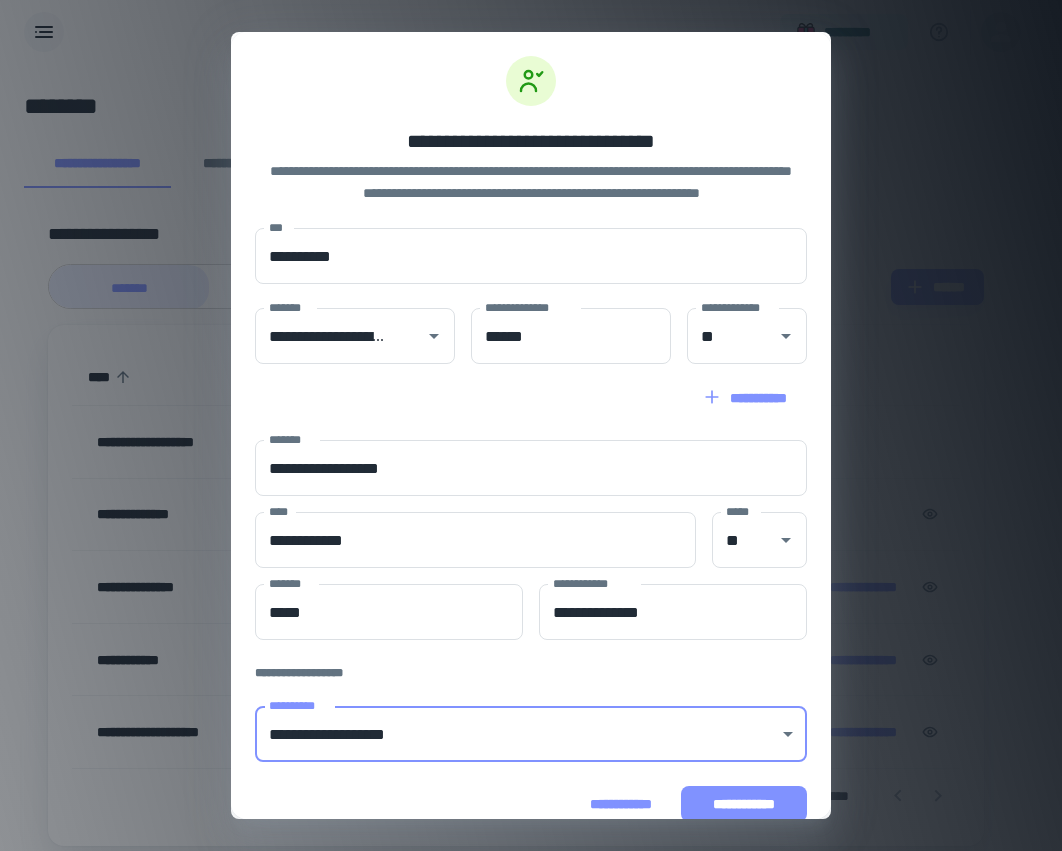 click on "**********" at bounding box center [744, 804] 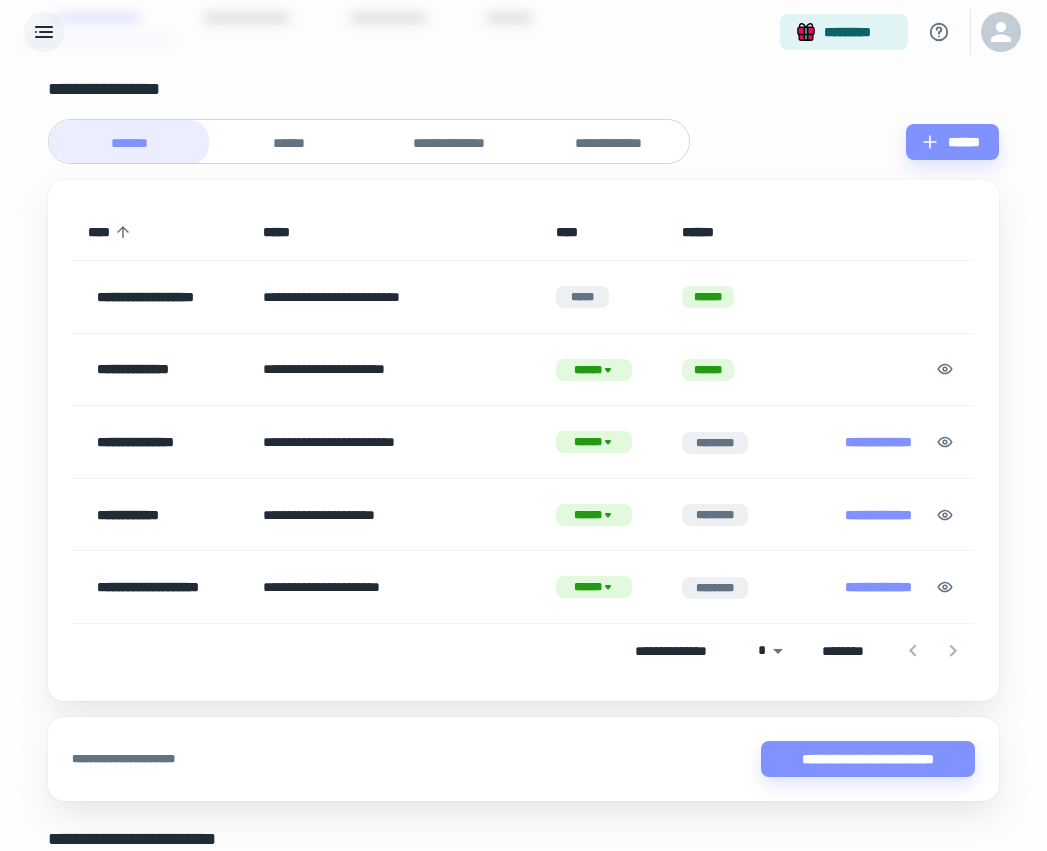 scroll, scrollTop: 196, scrollLeft: 0, axis: vertical 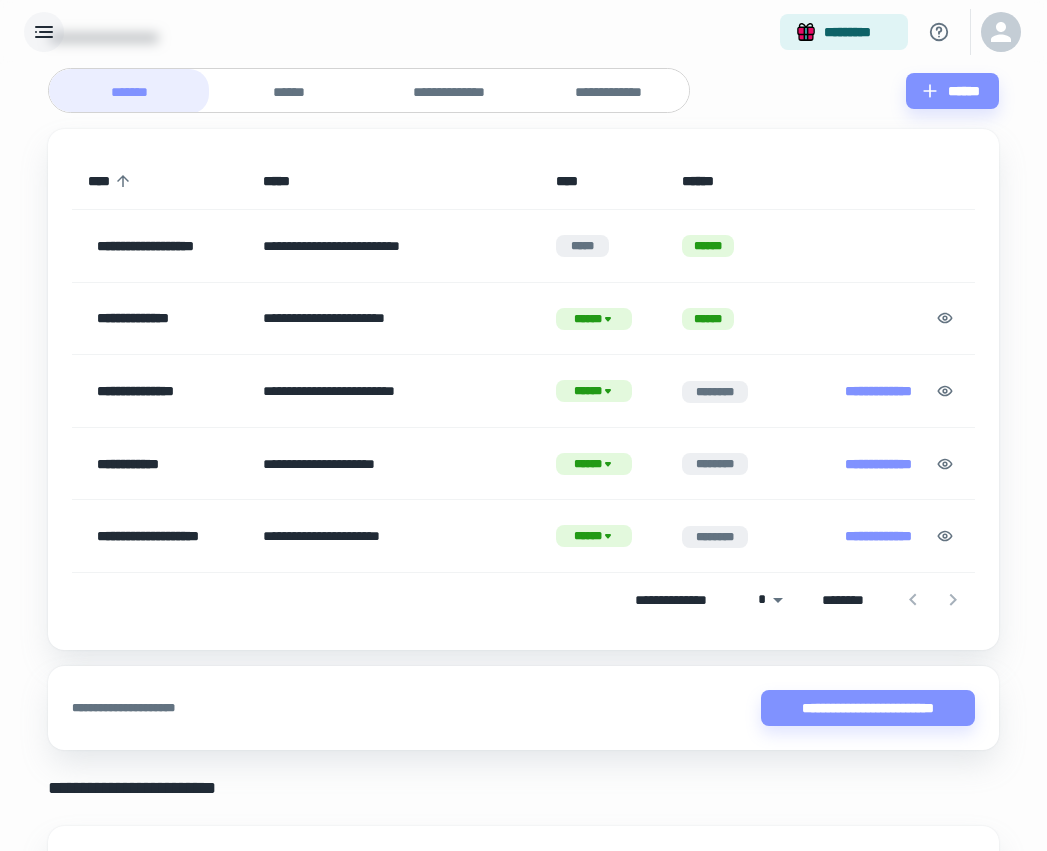 click at bounding box center (933, 600) 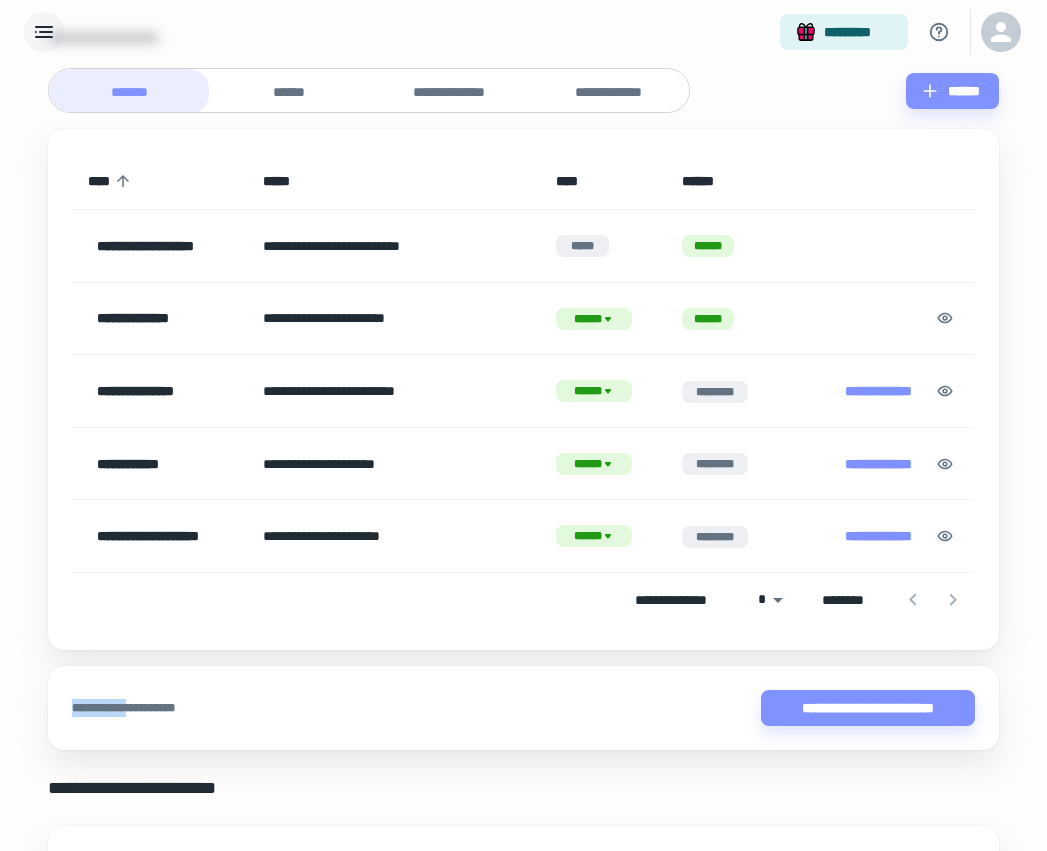 click at bounding box center [933, 600] 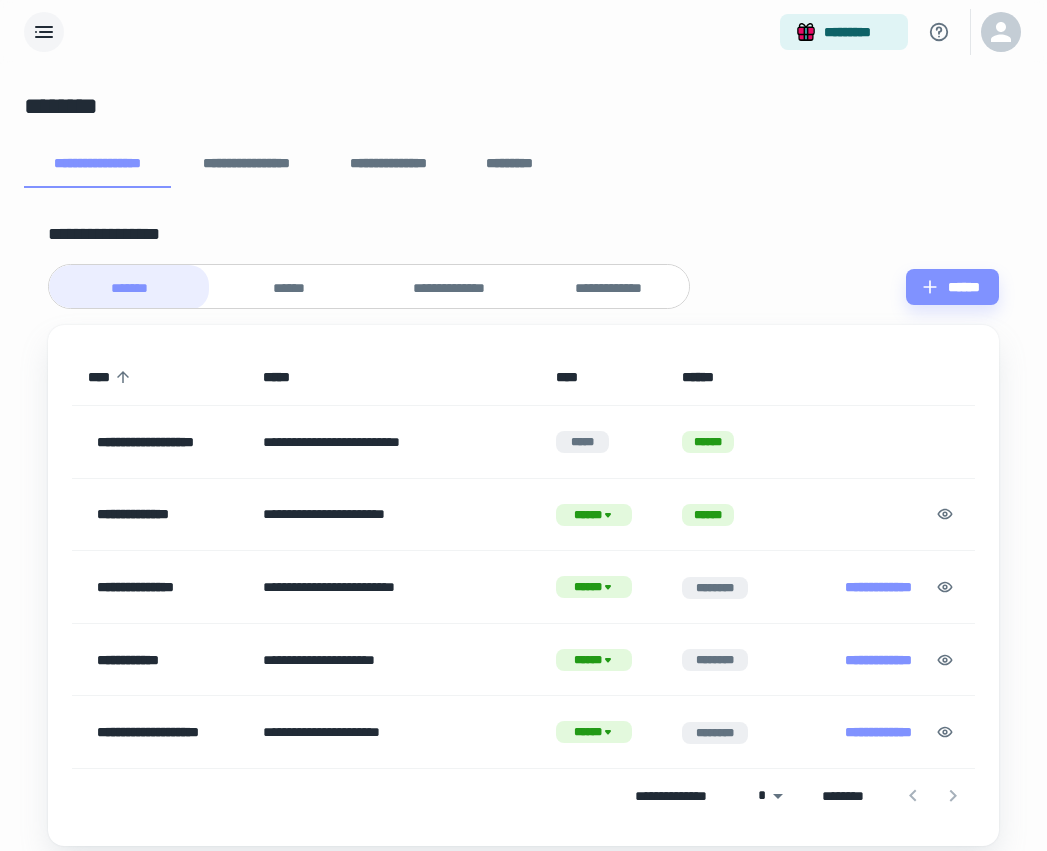 scroll, scrollTop: 0, scrollLeft: 0, axis: both 